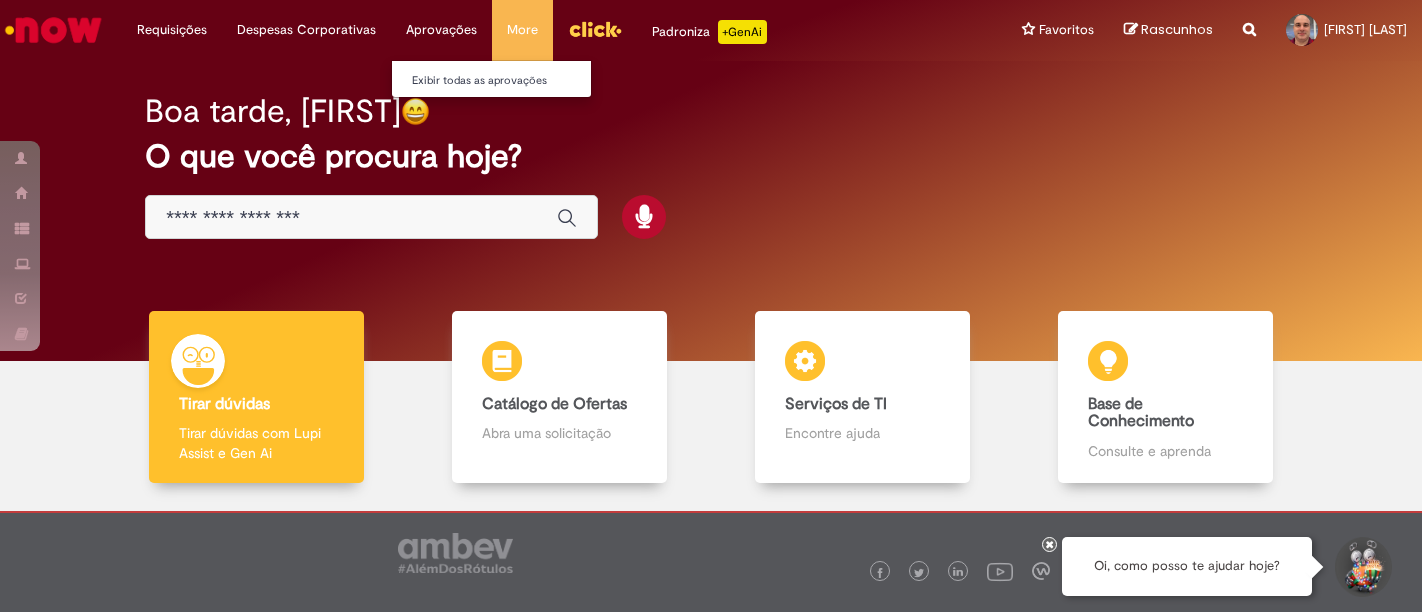 scroll, scrollTop: 0, scrollLeft: 0, axis: both 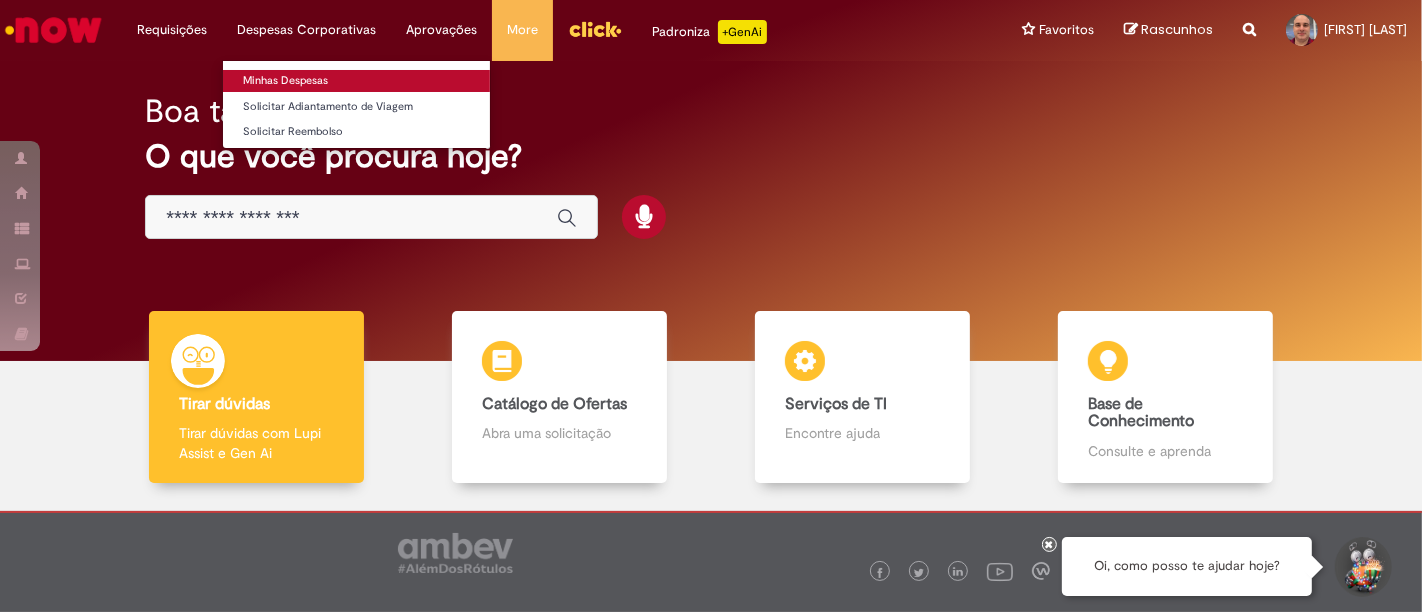click on "Minhas Despesas" at bounding box center (356, 81) 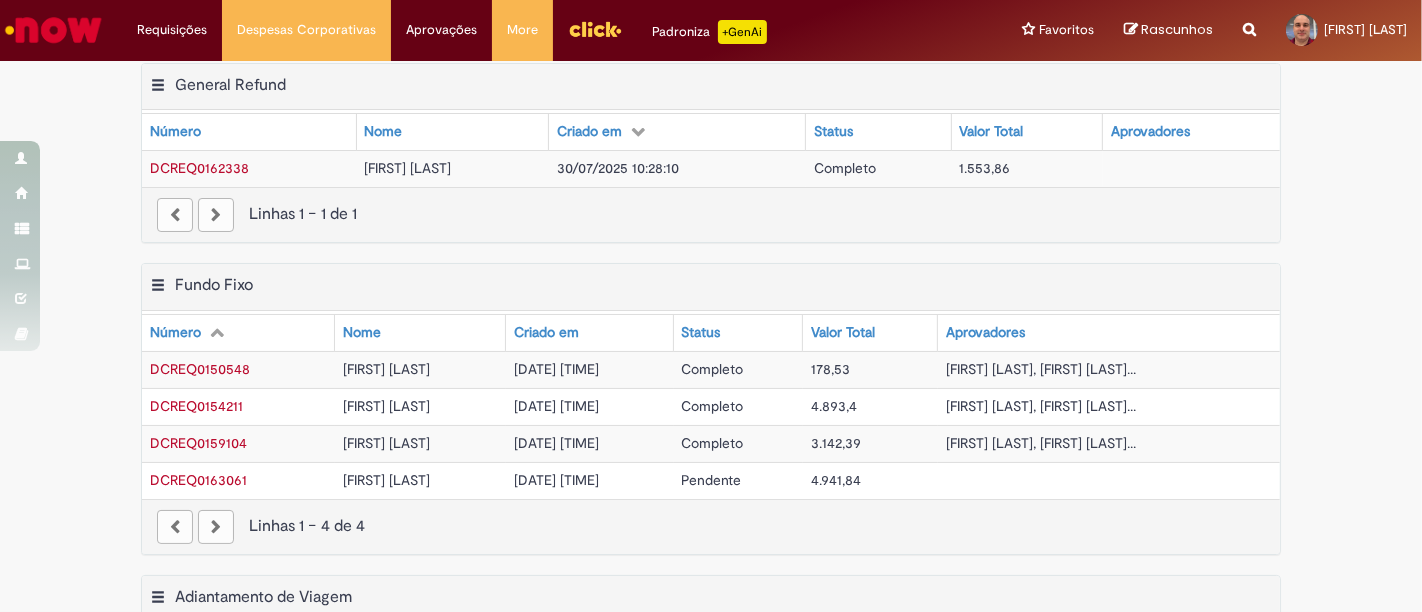scroll, scrollTop: 0, scrollLeft: 0, axis: both 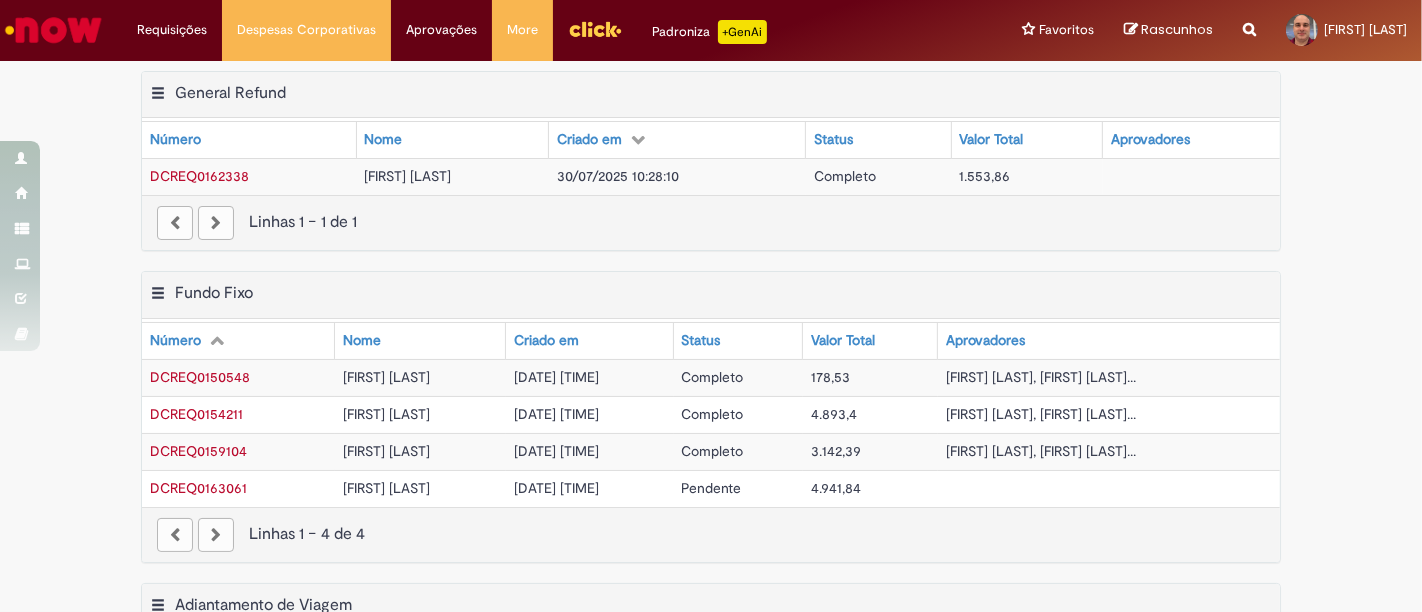 click on "[DATE] [TIME]" at bounding box center (556, 488) 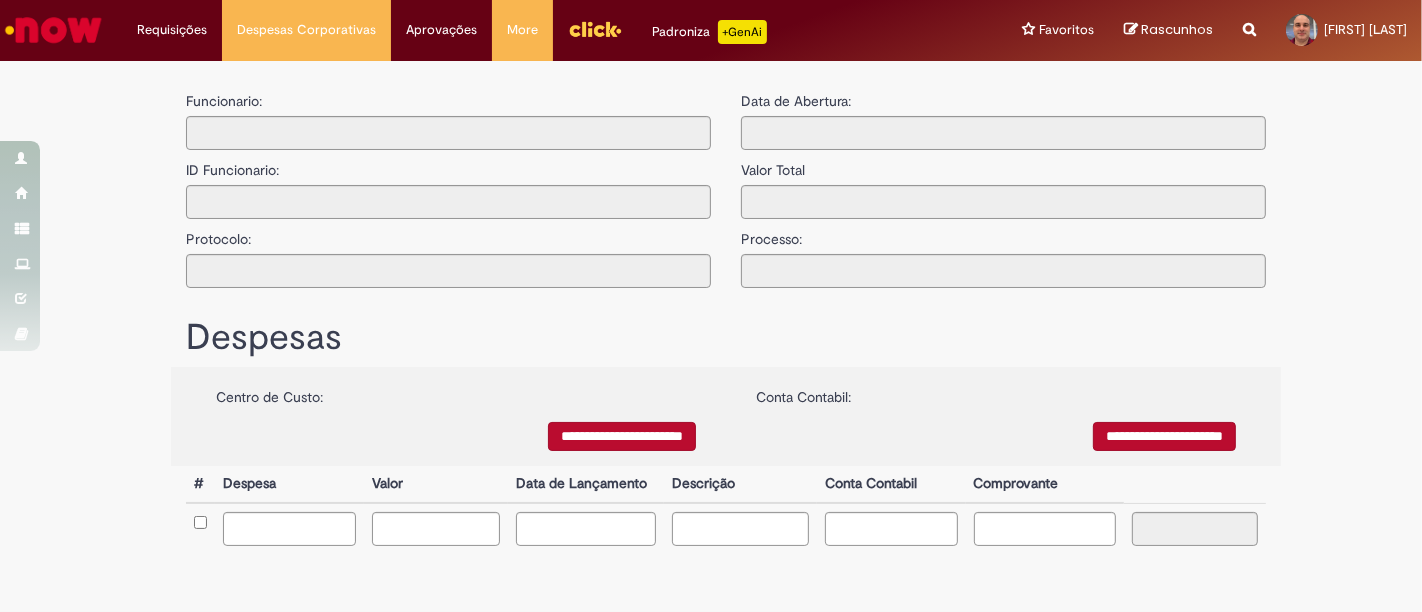 type on "**********" 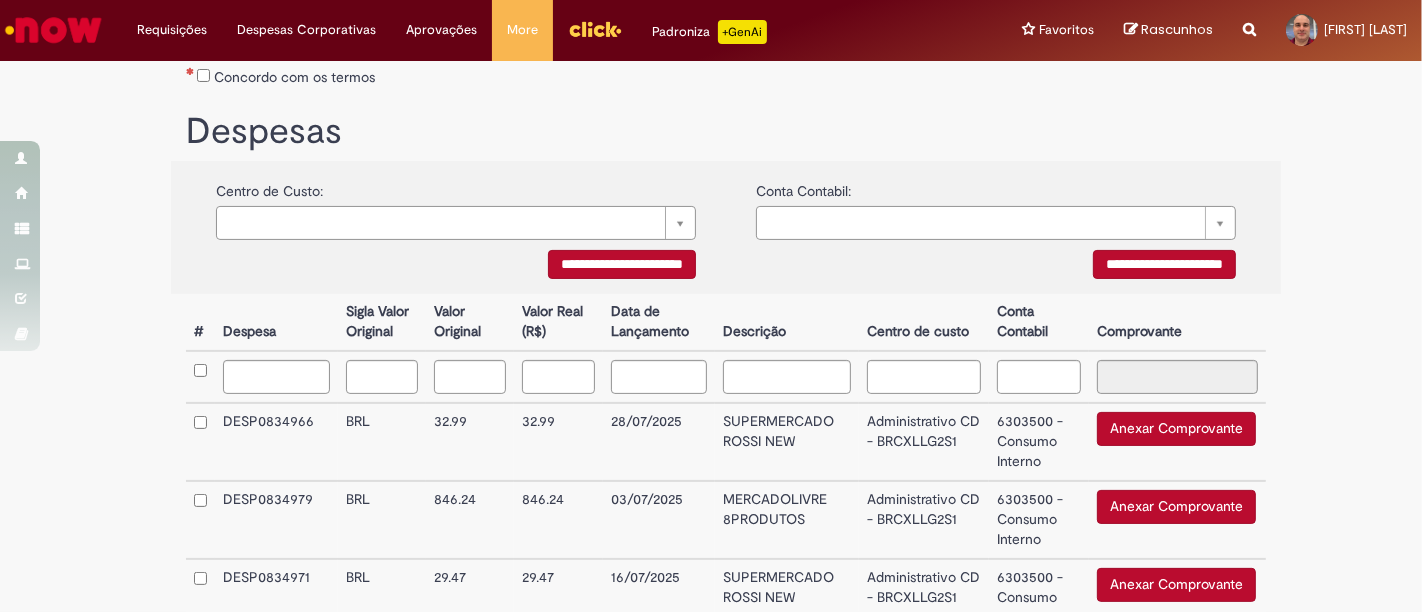 scroll, scrollTop: 444, scrollLeft: 0, axis: vertical 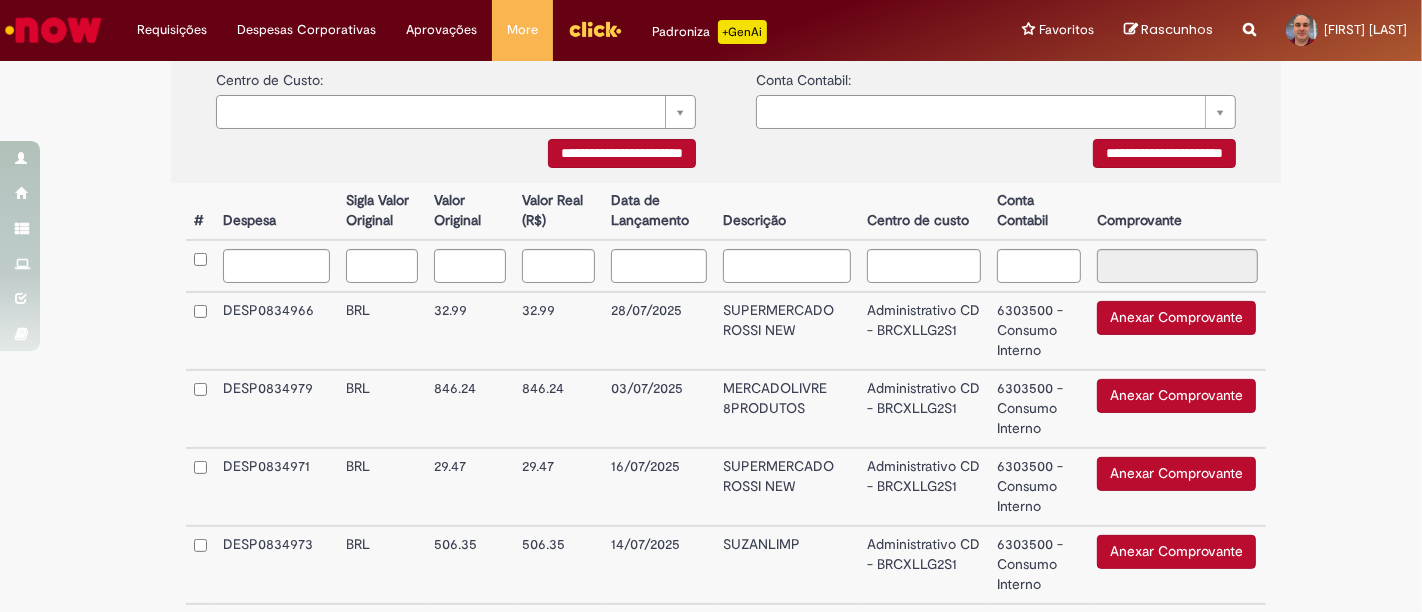 click on "Administrativo CD - BRCXLLG2S1" at bounding box center (924, 331) 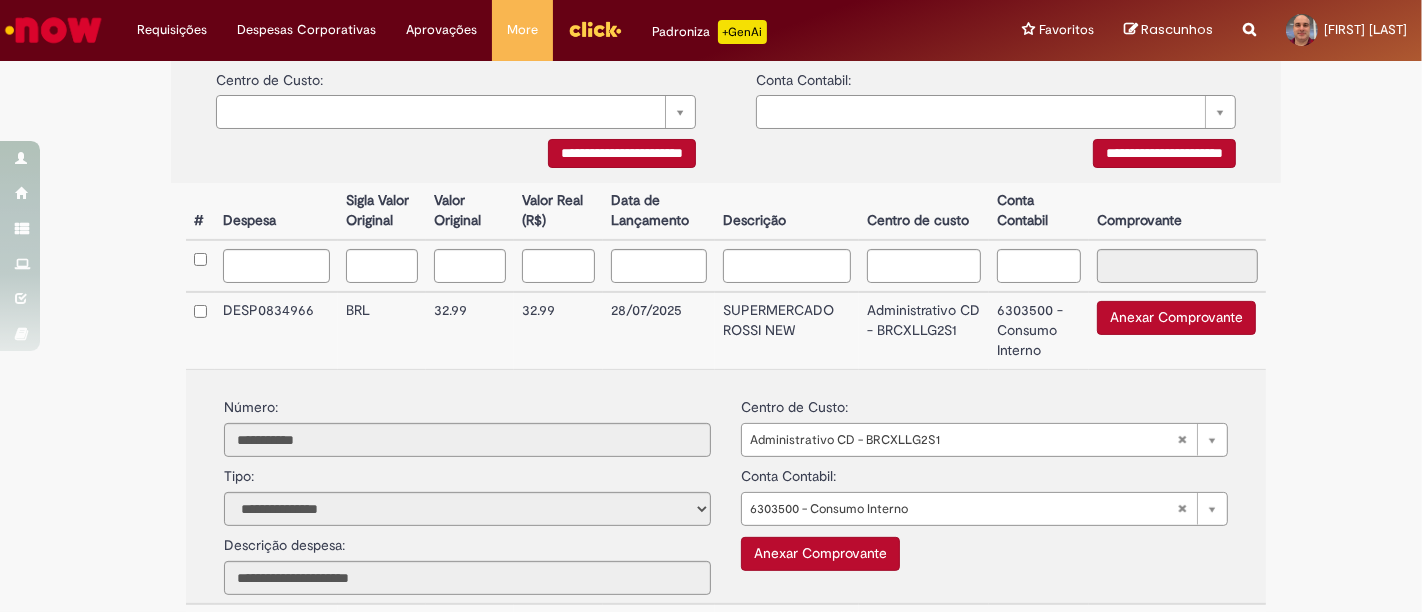 click on "Administrativo CD - BRCXLLG2S1" at bounding box center [924, 330] 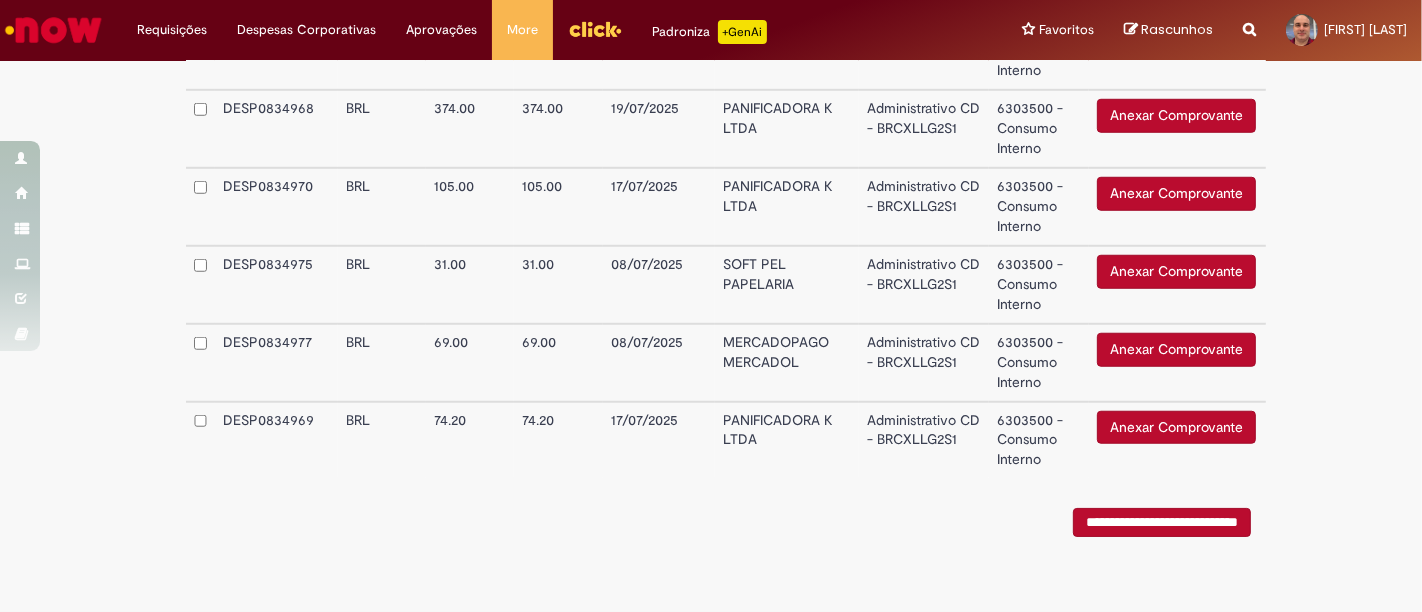 scroll, scrollTop: 1360, scrollLeft: 0, axis: vertical 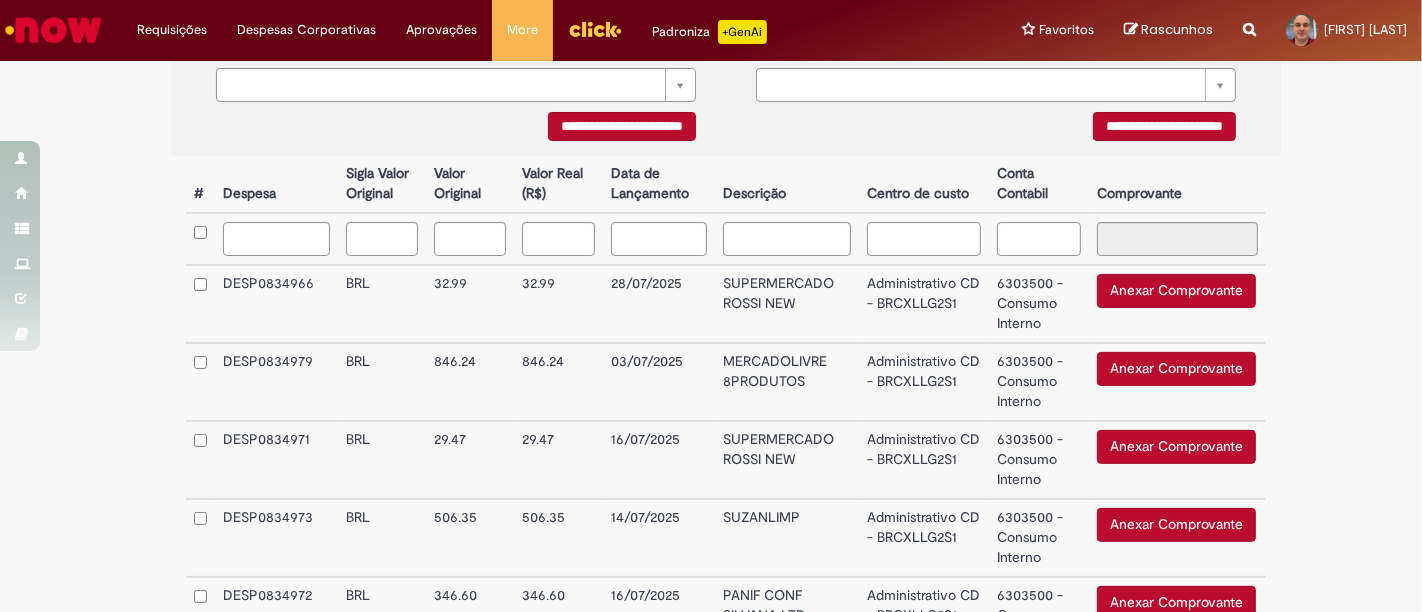 click on "SUPERMERCADO ROSSI NEW" at bounding box center [787, 304] 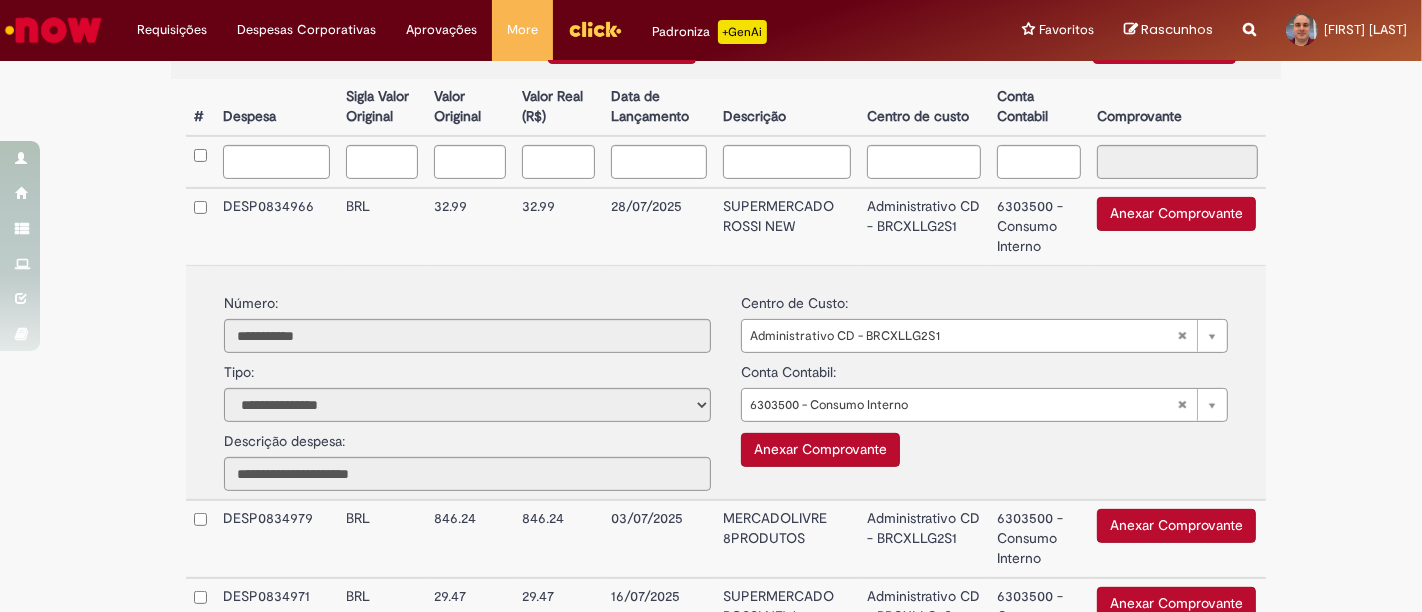 scroll, scrollTop: 582, scrollLeft: 0, axis: vertical 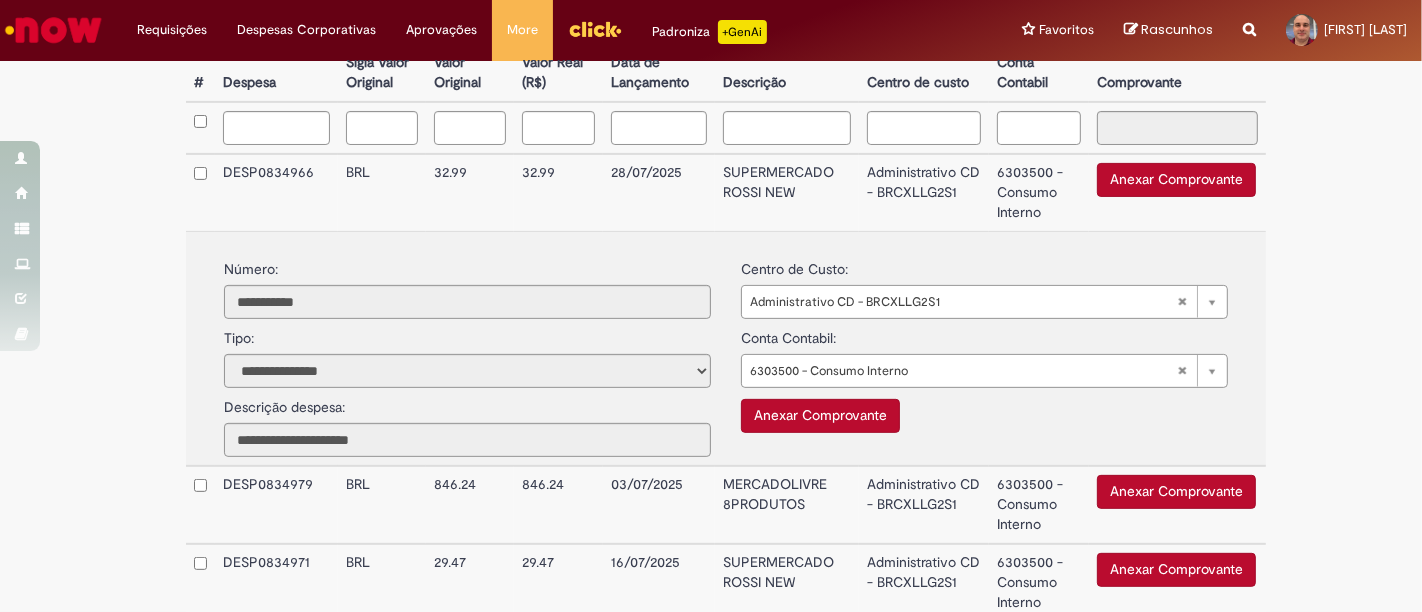 click on "SUPERMERCADO ROSSI NEW" at bounding box center (787, 192) 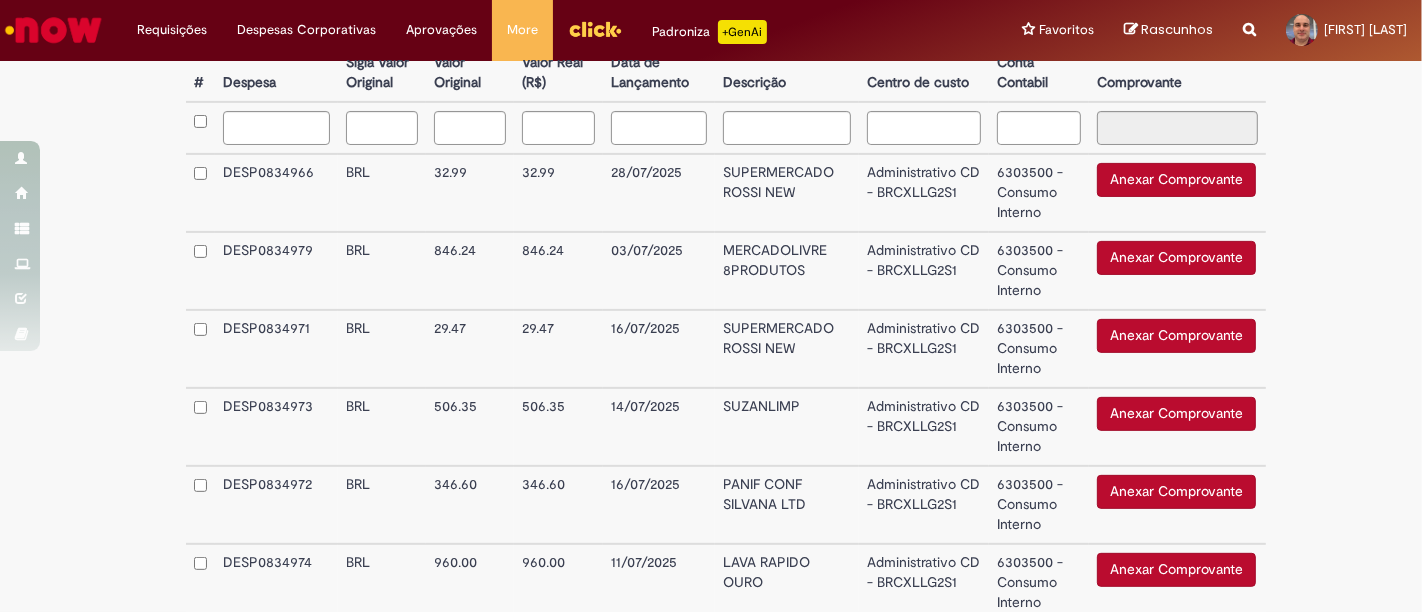 click on "MERCADOLIVRE 8PRODUTOS" at bounding box center (787, 271) 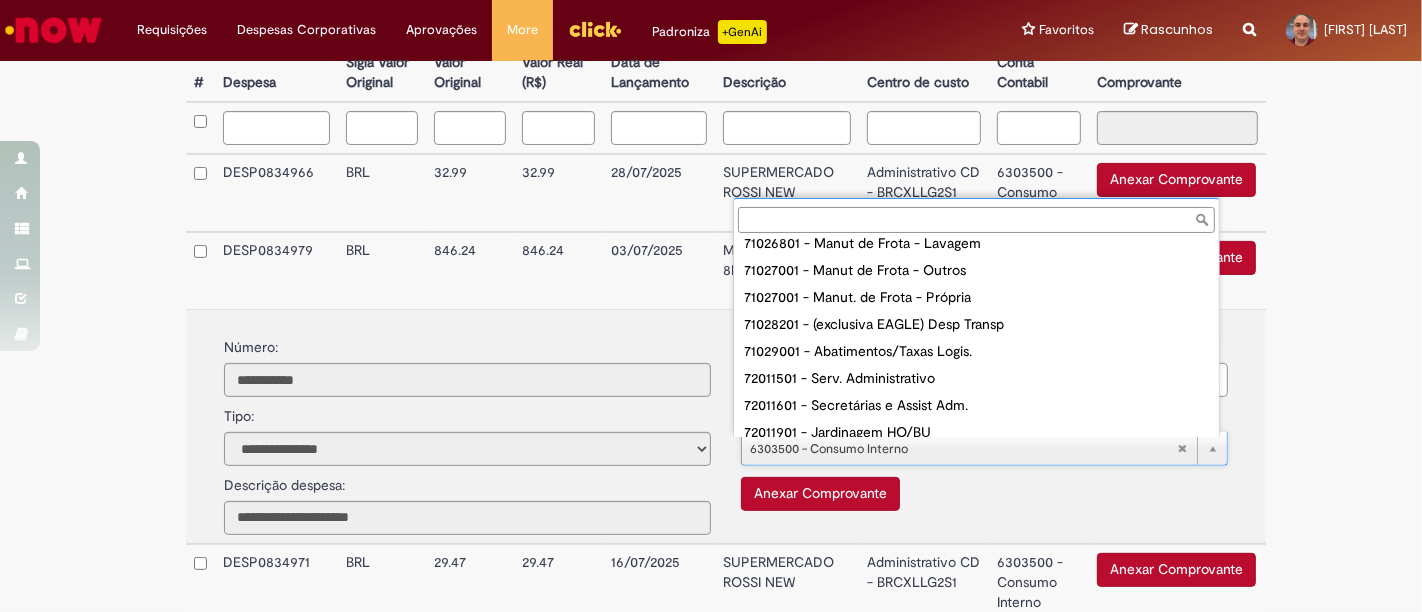 scroll, scrollTop: 111, scrollLeft: 0, axis: vertical 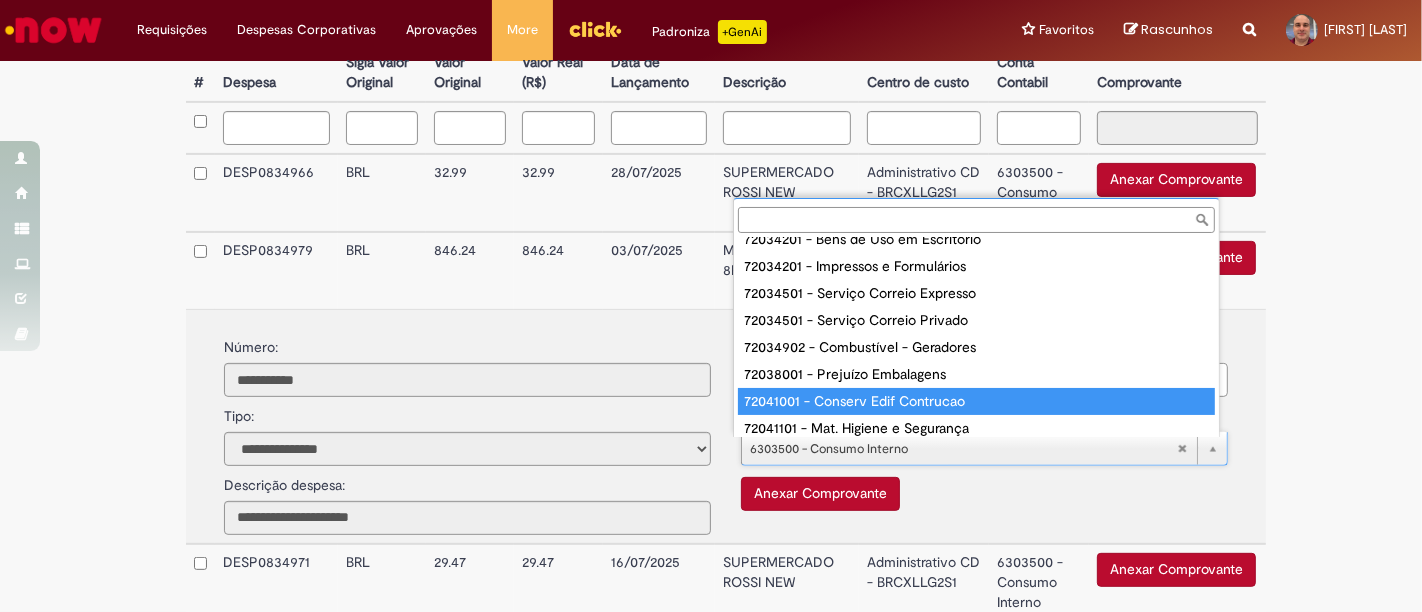 type on "**********" 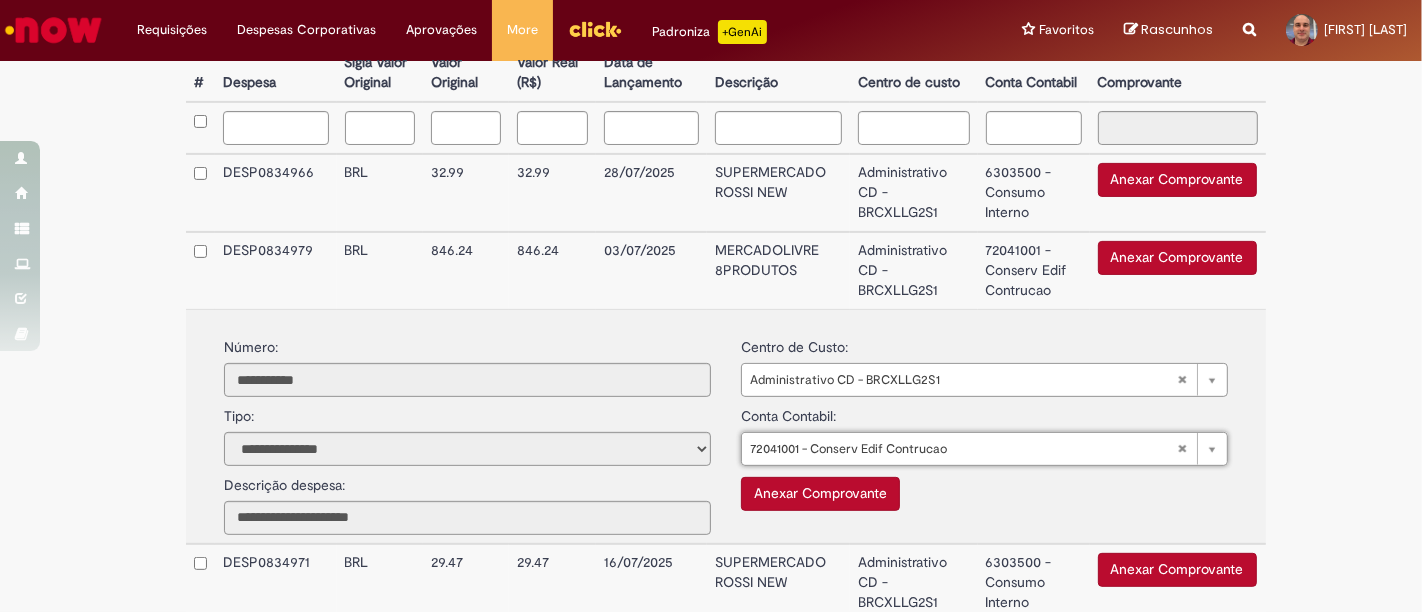 click on "Anexar Comprovante
Comprovante:" at bounding box center (984, 491) 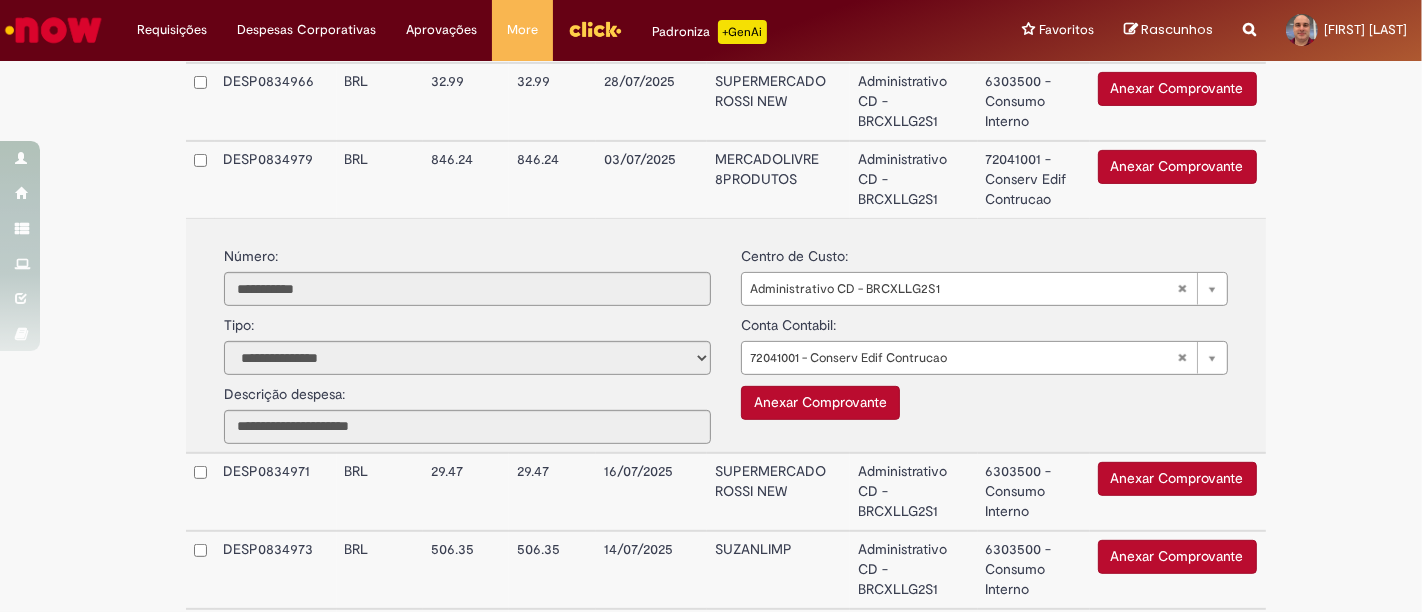 scroll, scrollTop: 471, scrollLeft: 0, axis: vertical 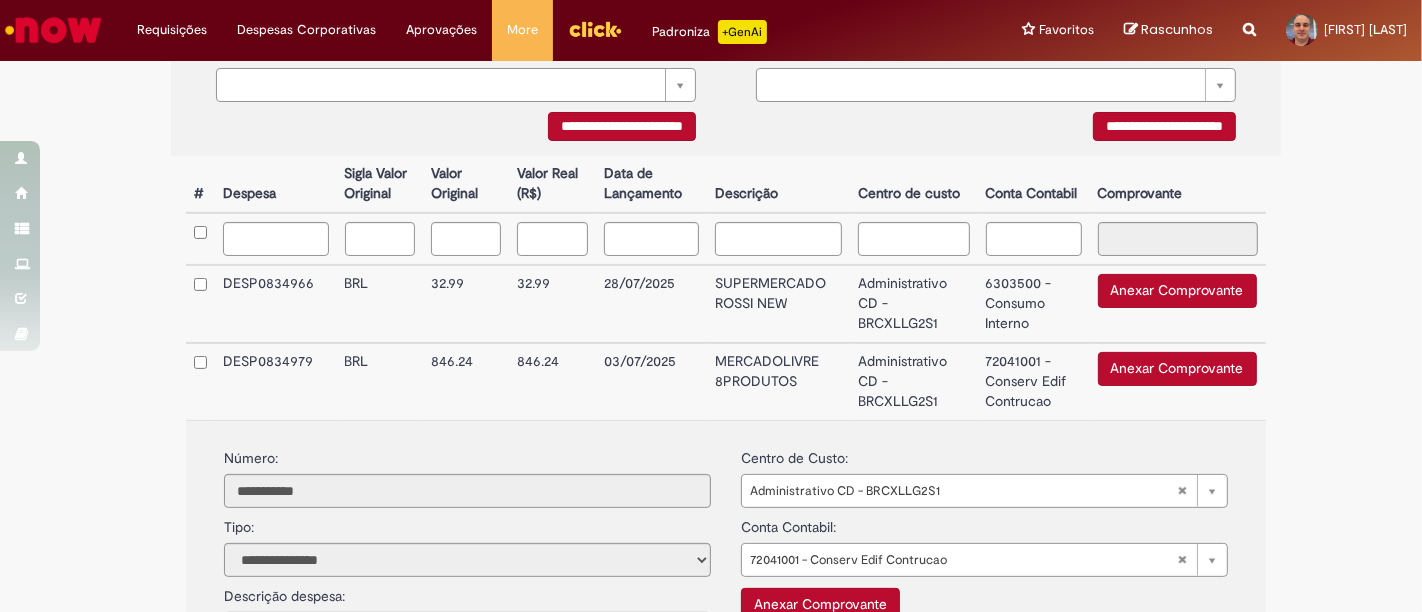 click on "Administrativo CD - BRCXLLG2S1" at bounding box center (914, 381) 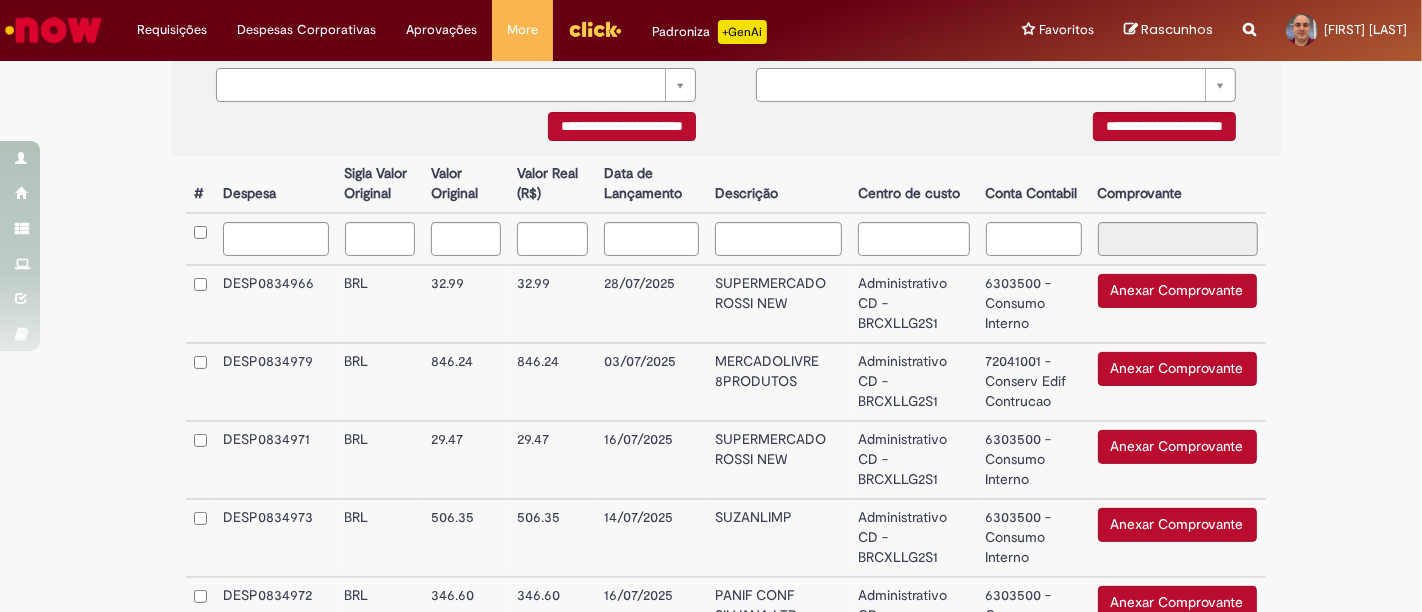 click on "SUPERMERCADO ROSSI NEW" at bounding box center [778, 460] 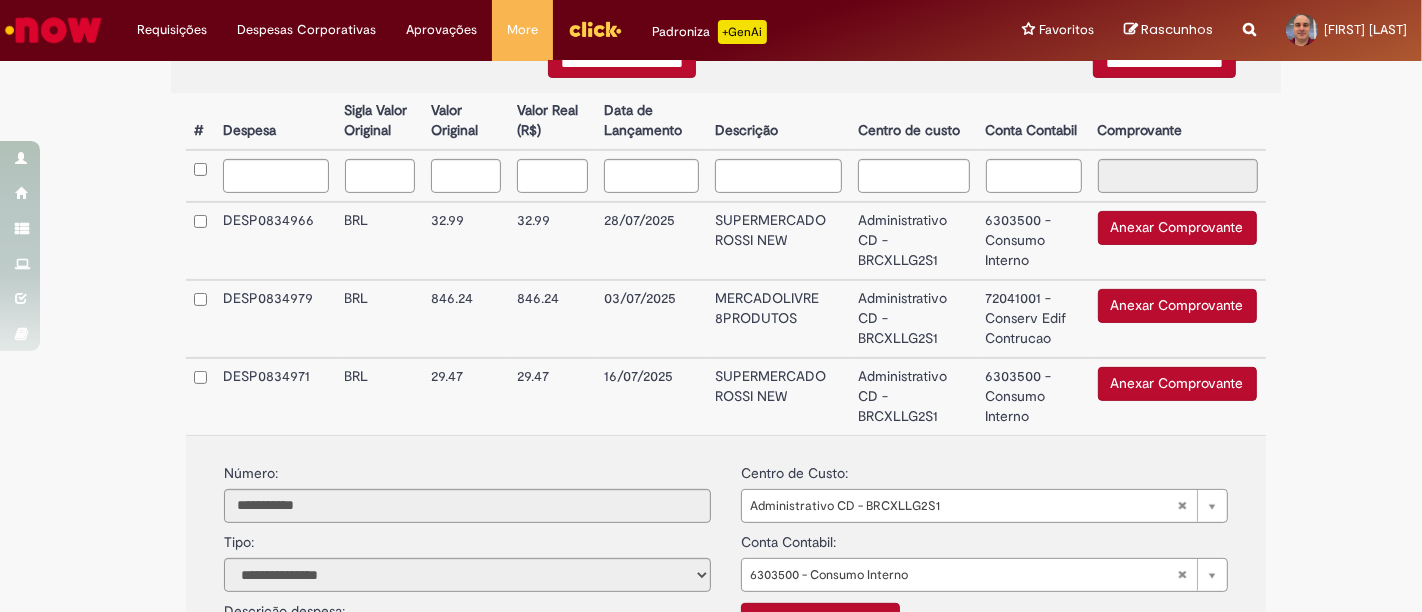 scroll, scrollTop: 582, scrollLeft: 0, axis: vertical 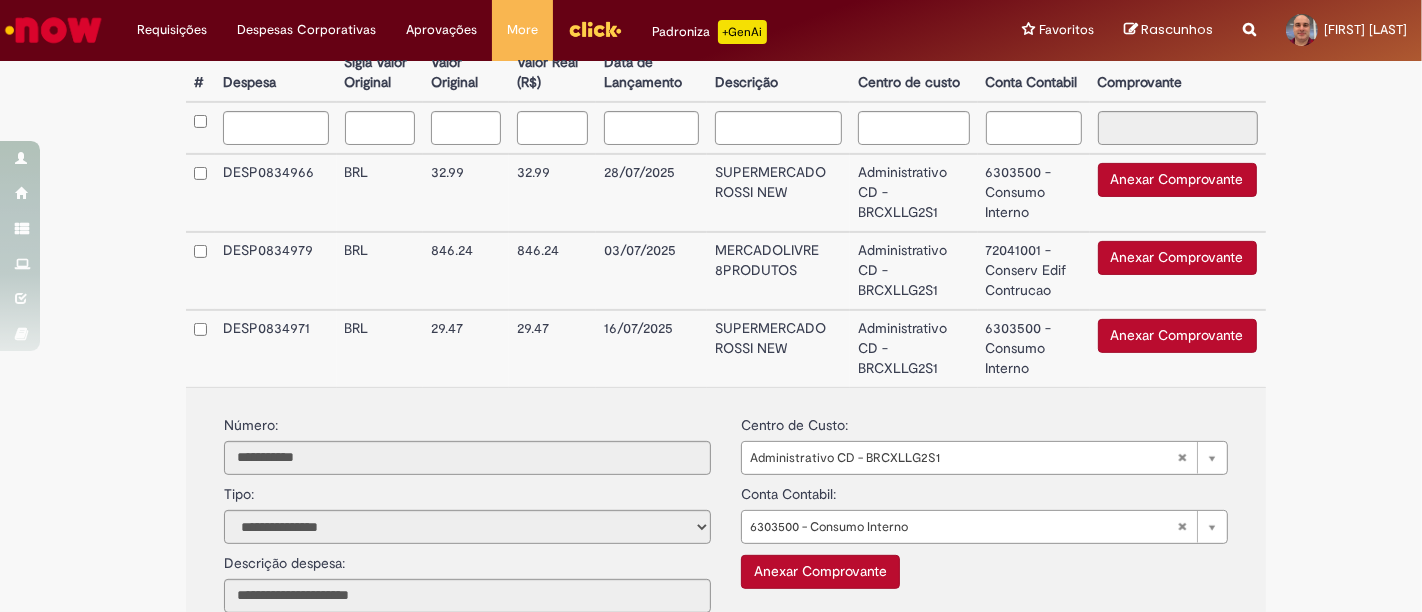 click on "SUPERMERCADO ROSSI NEW" at bounding box center [778, 348] 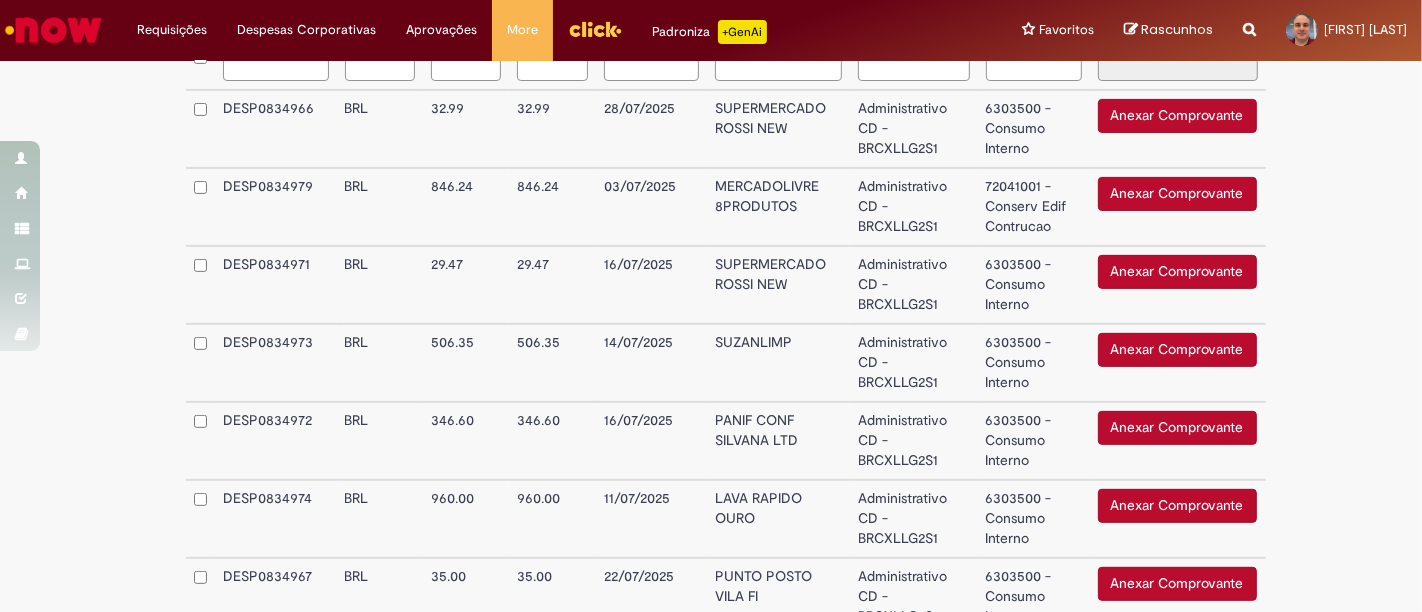 scroll, scrollTop: 694, scrollLeft: 0, axis: vertical 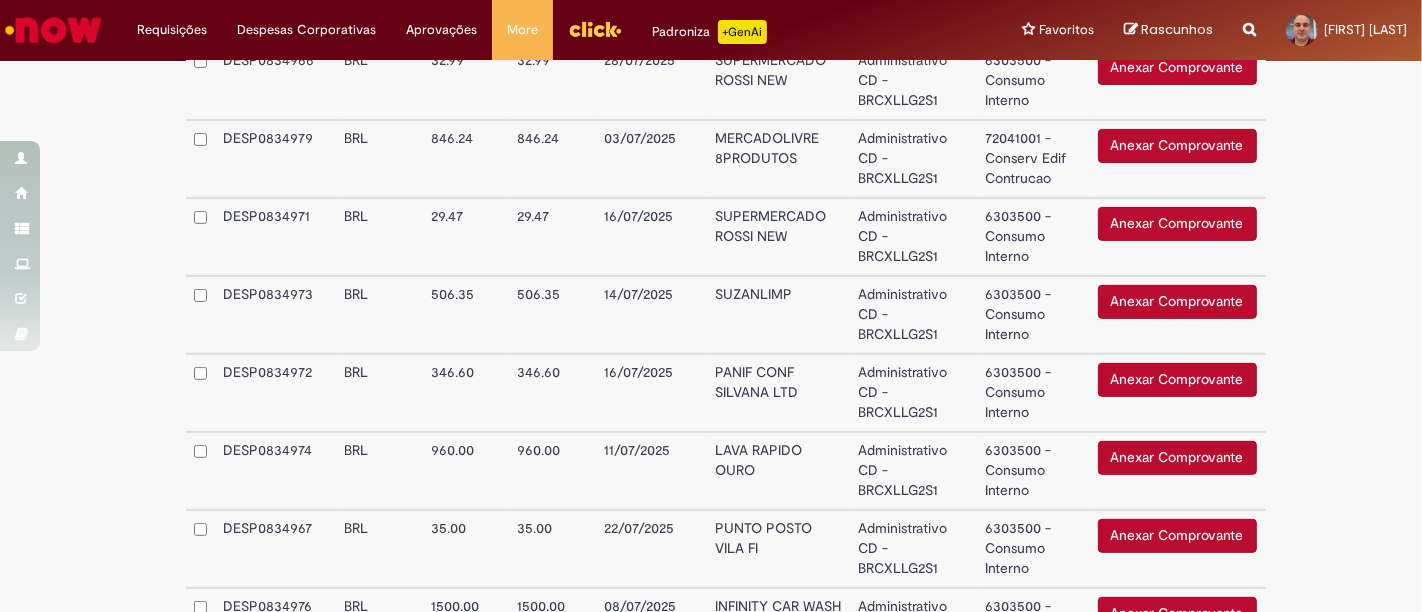 click on "SUZANLIMP" at bounding box center (778, 315) 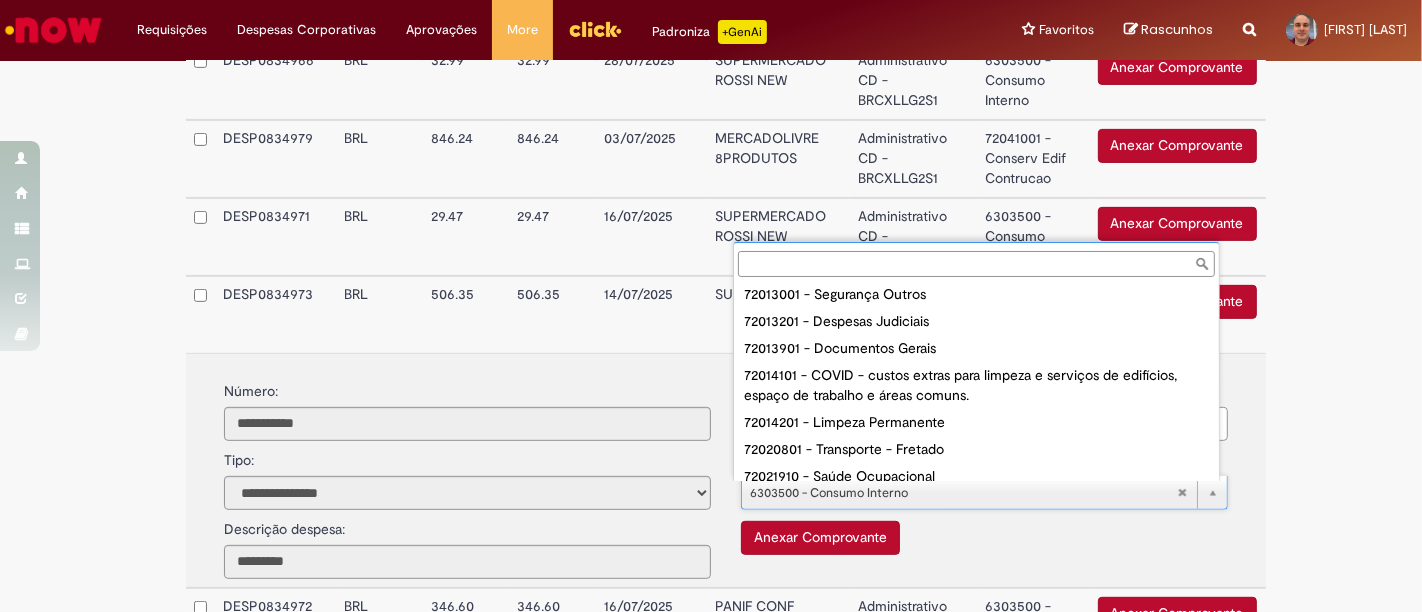 scroll, scrollTop: 360, scrollLeft: 0, axis: vertical 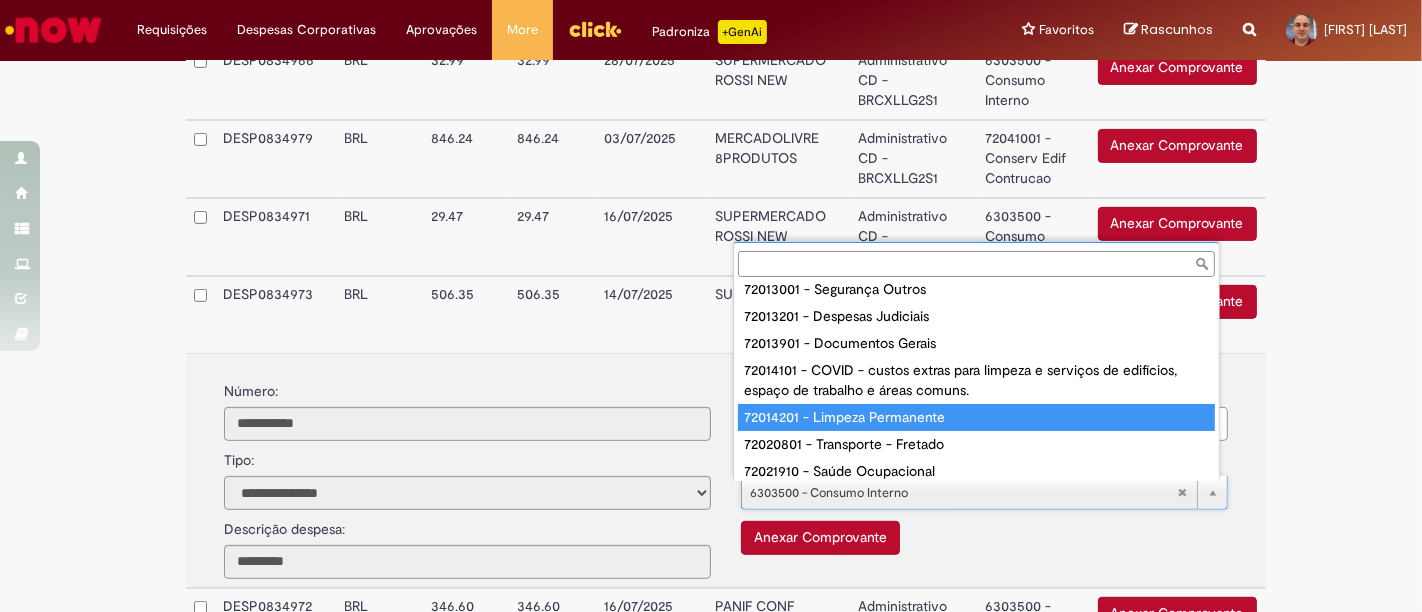 type on "**********" 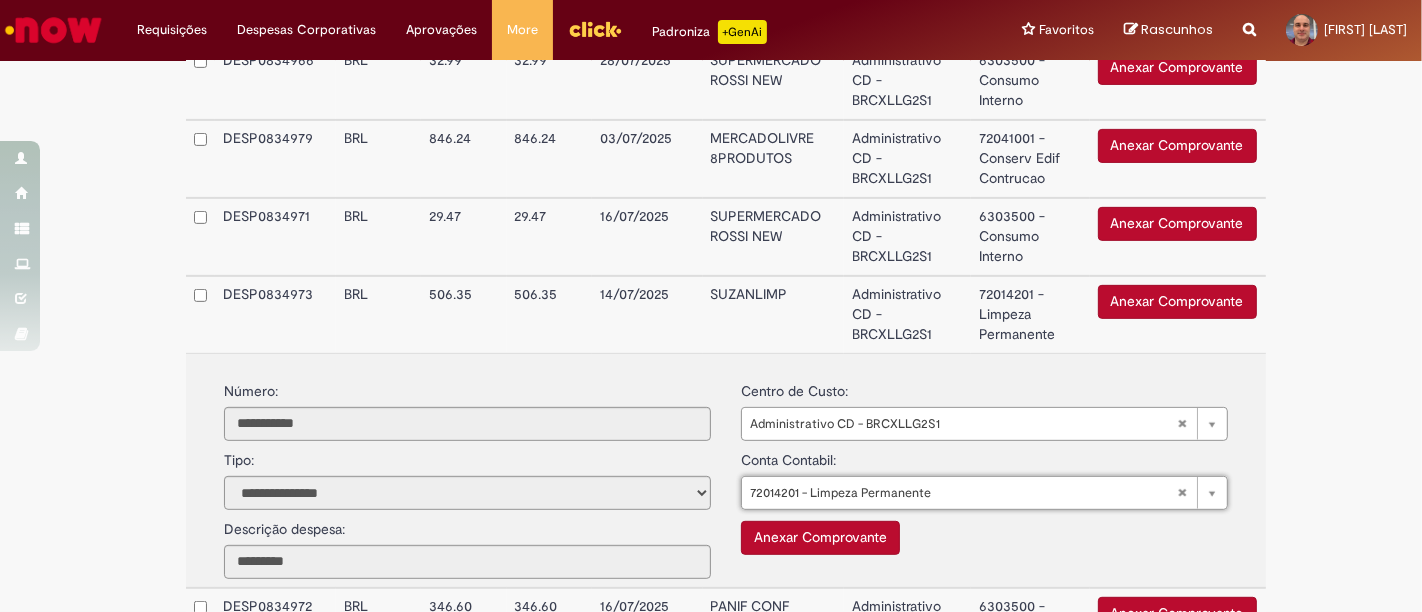 click on "Anexar Comprovante
Comprovante:" at bounding box center [984, 535] 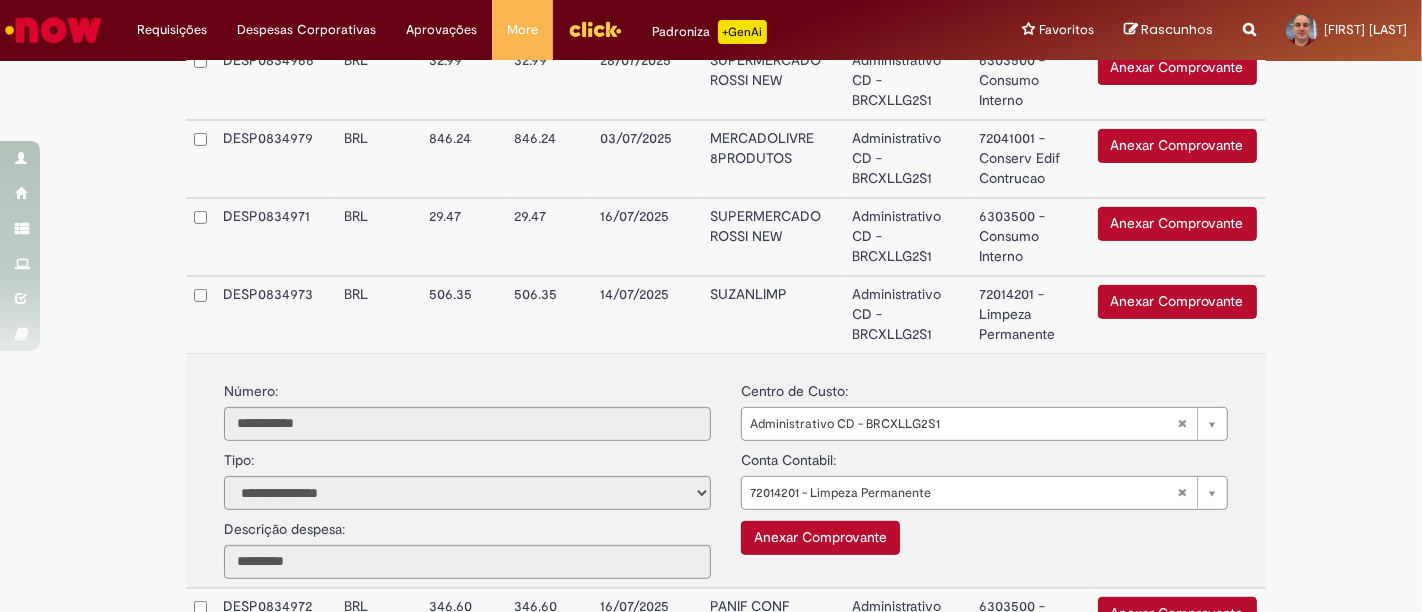 click on "Administrativo CD - BRCXLLG2S1" at bounding box center [907, 314] 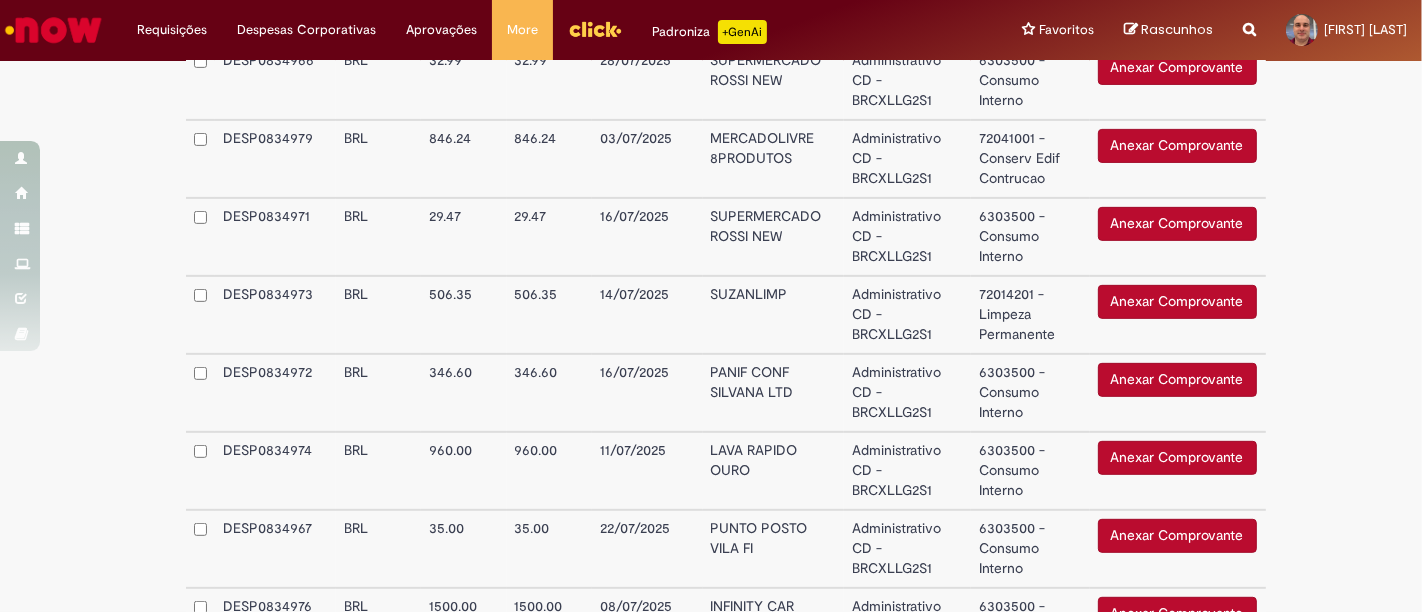 click on "PANIF CONF SILVANA LTD" at bounding box center [774, 393] 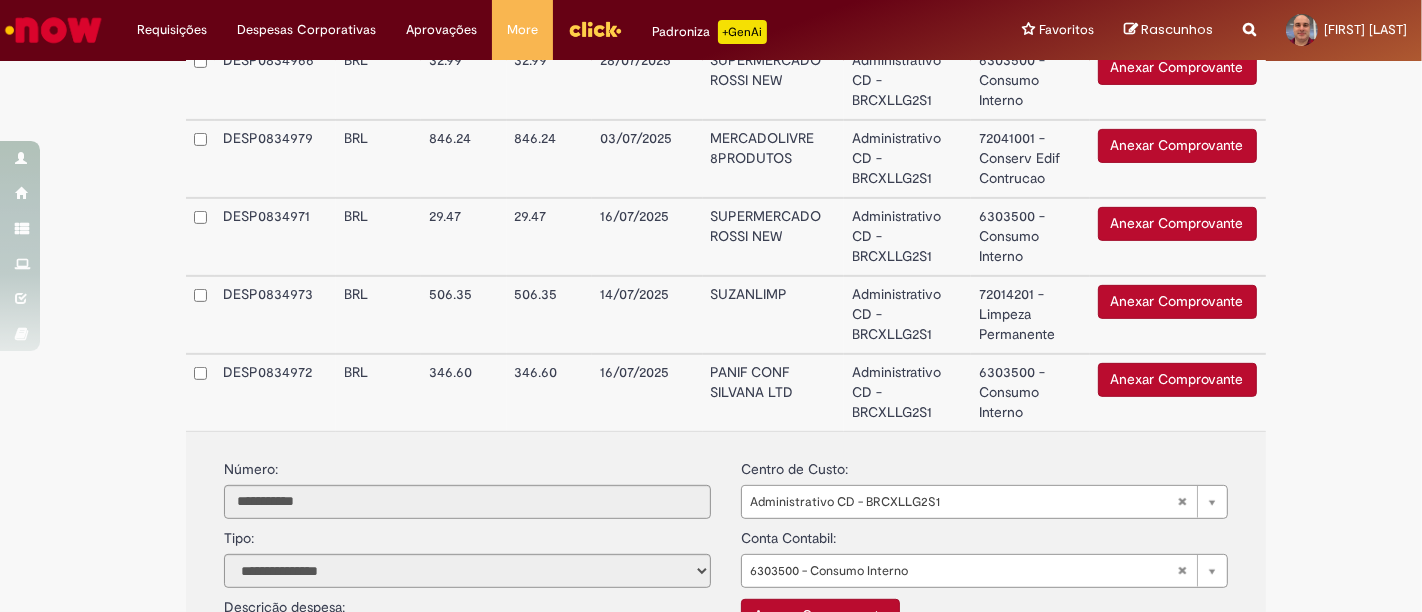 click on "PANIF CONF SILVANA LTD" at bounding box center (774, 392) 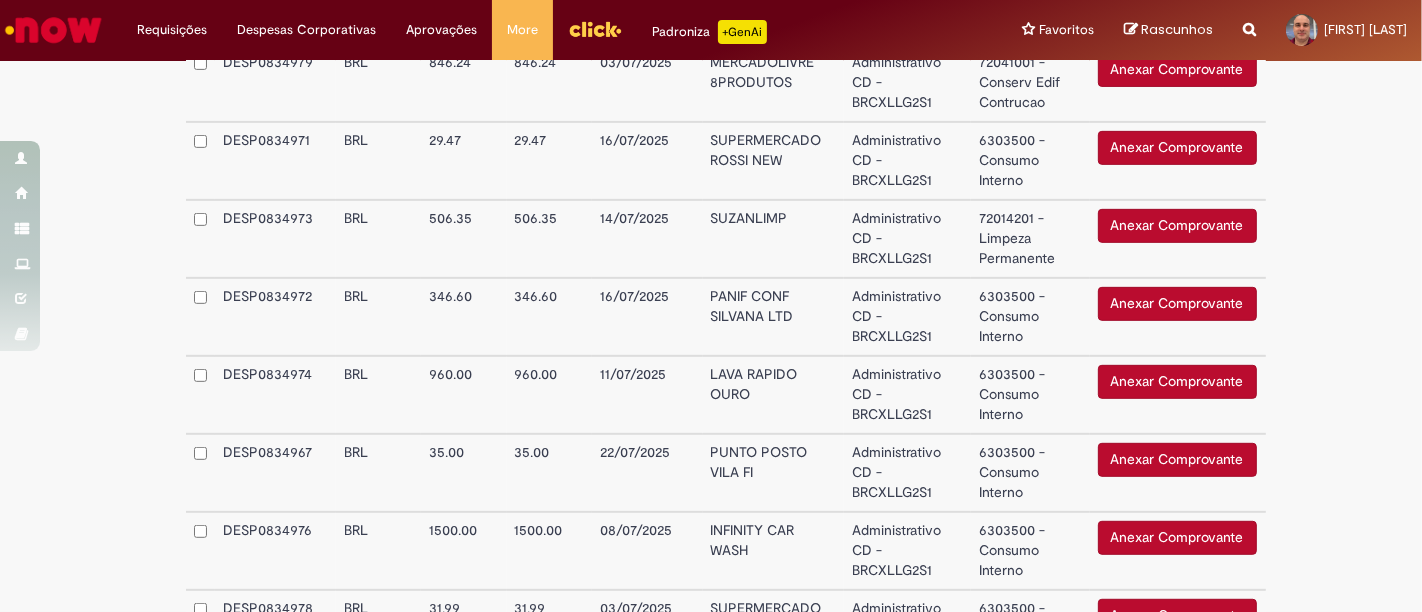 scroll, scrollTop: 805, scrollLeft: 0, axis: vertical 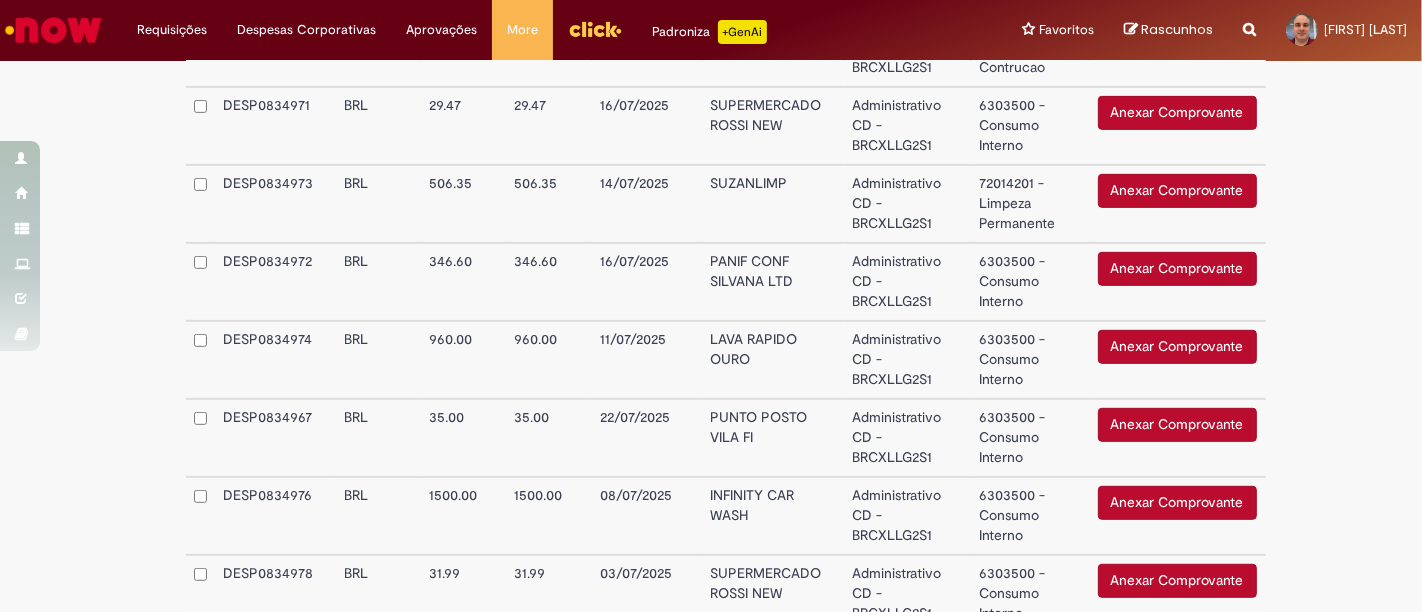 click on "LAVA RAPIDO OURO" at bounding box center [774, 360] 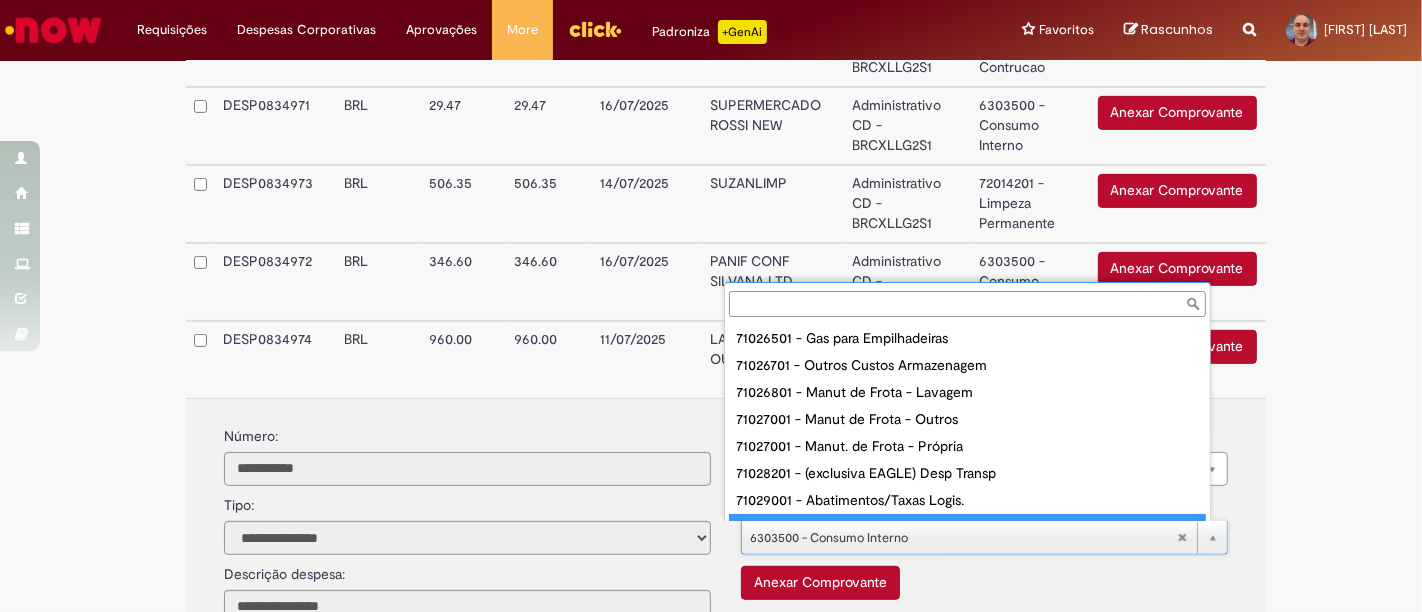 scroll, scrollTop: 16, scrollLeft: 0, axis: vertical 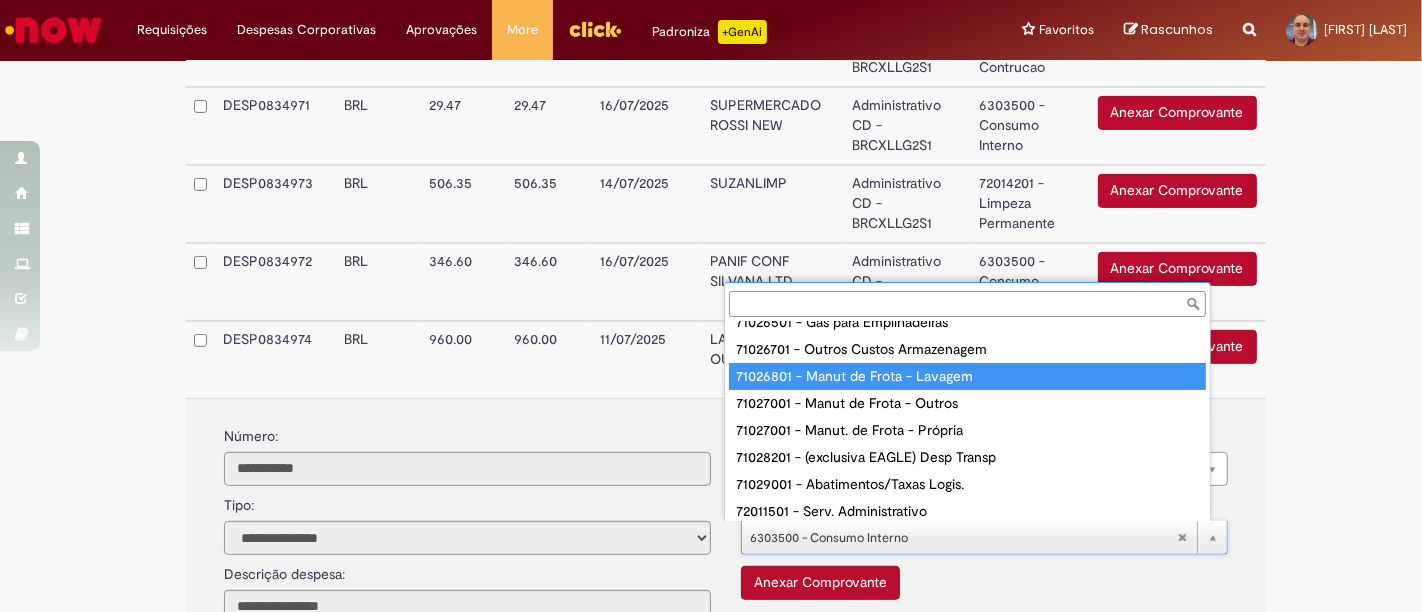 type on "**********" 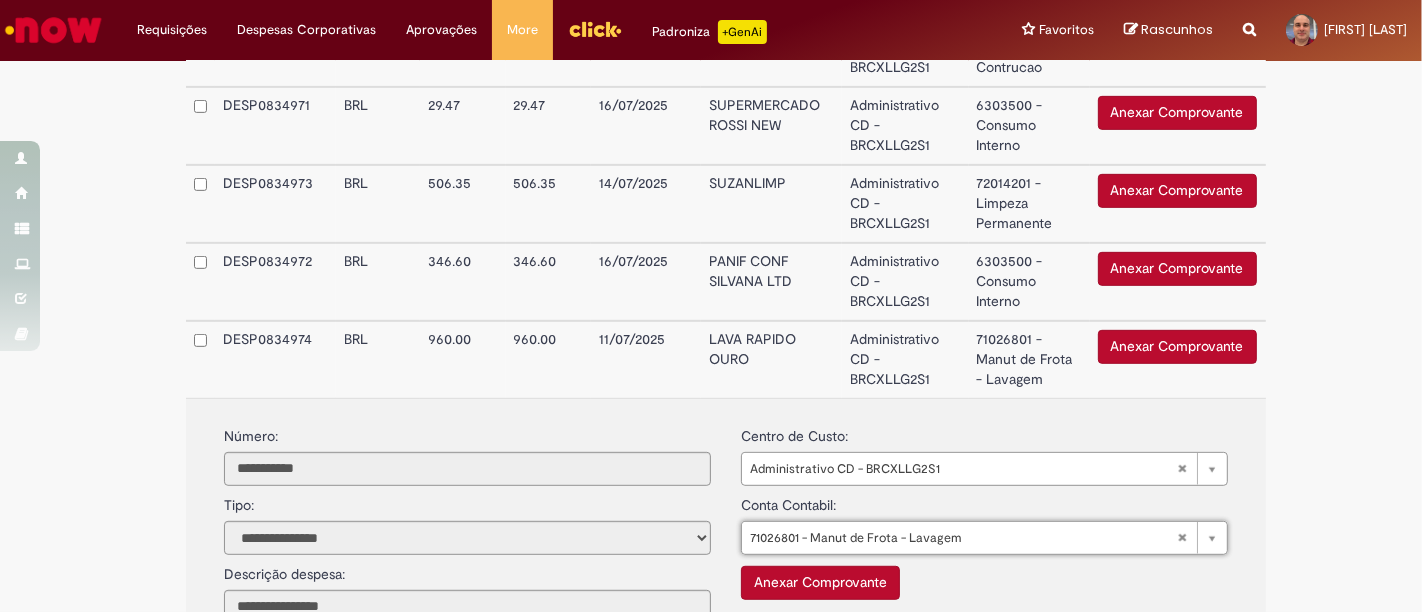 click on "Administrativo CD - BRCXLLG2S1" at bounding box center [905, 359] 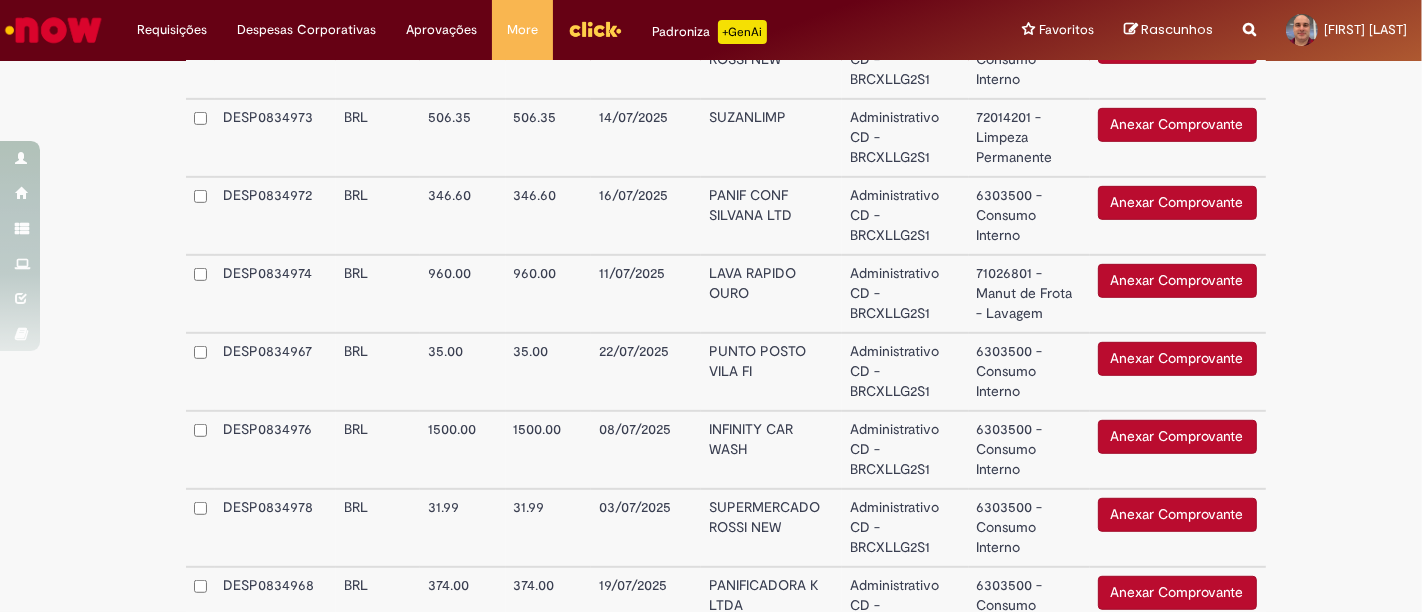 scroll, scrollTop: 916, scrollLeft: 0, axis: vertical 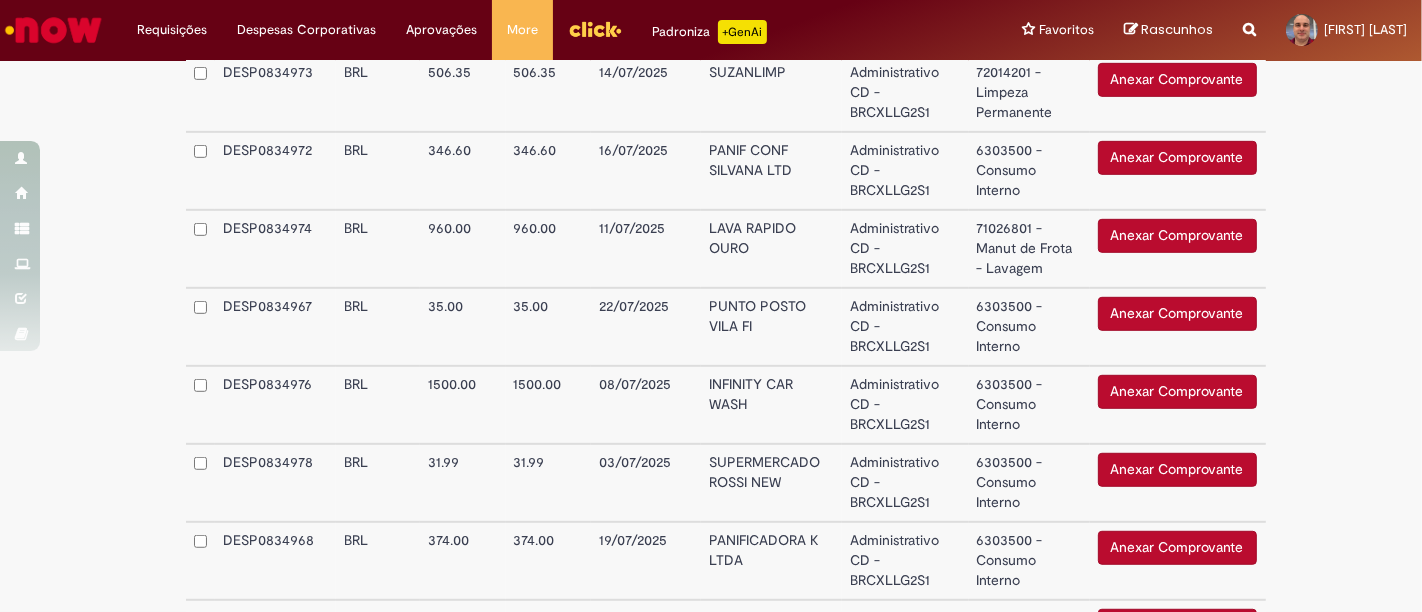 click on "Administrativo CD - BRCXLLG2S1" at bounding box center (905, 327) 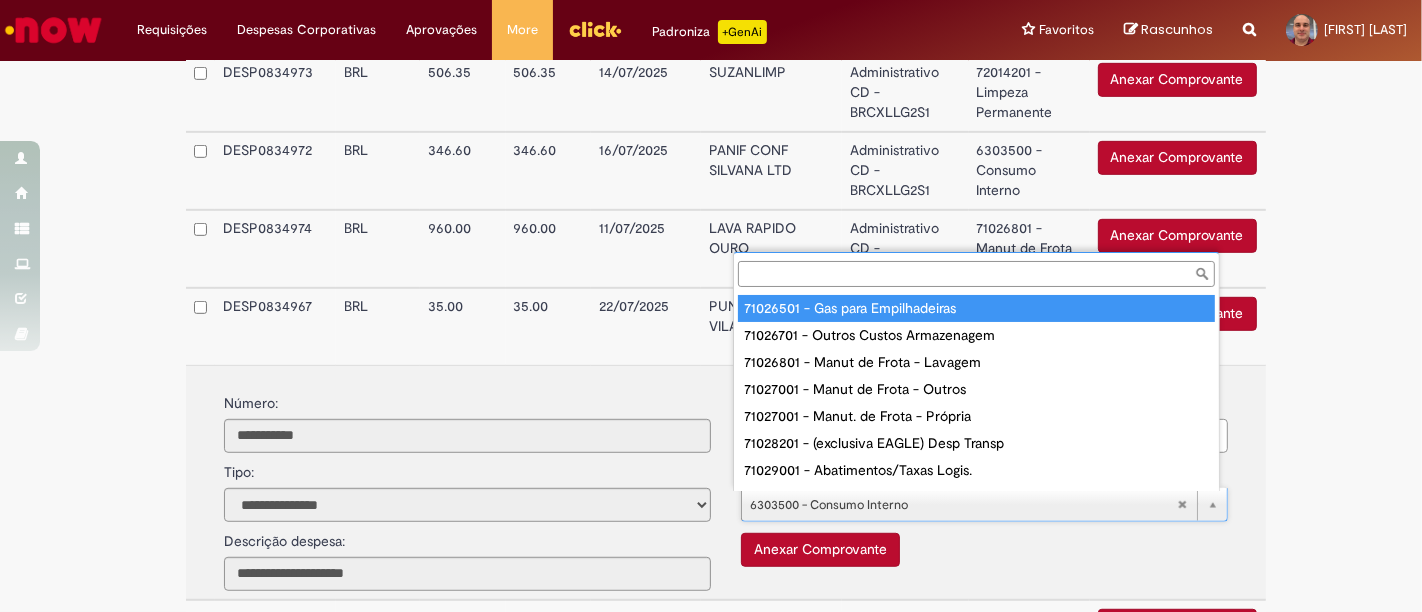 scroll, scrollTop: 16, scrollLeft: 0, axis: vertical 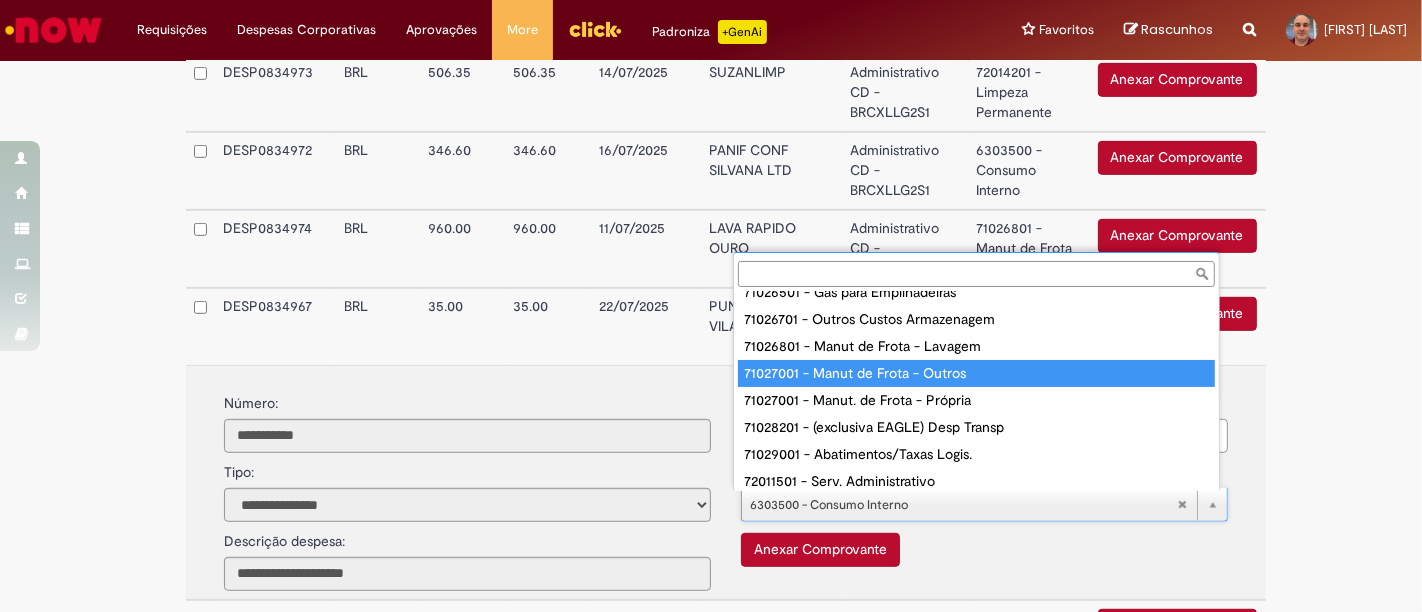 type on "**********" 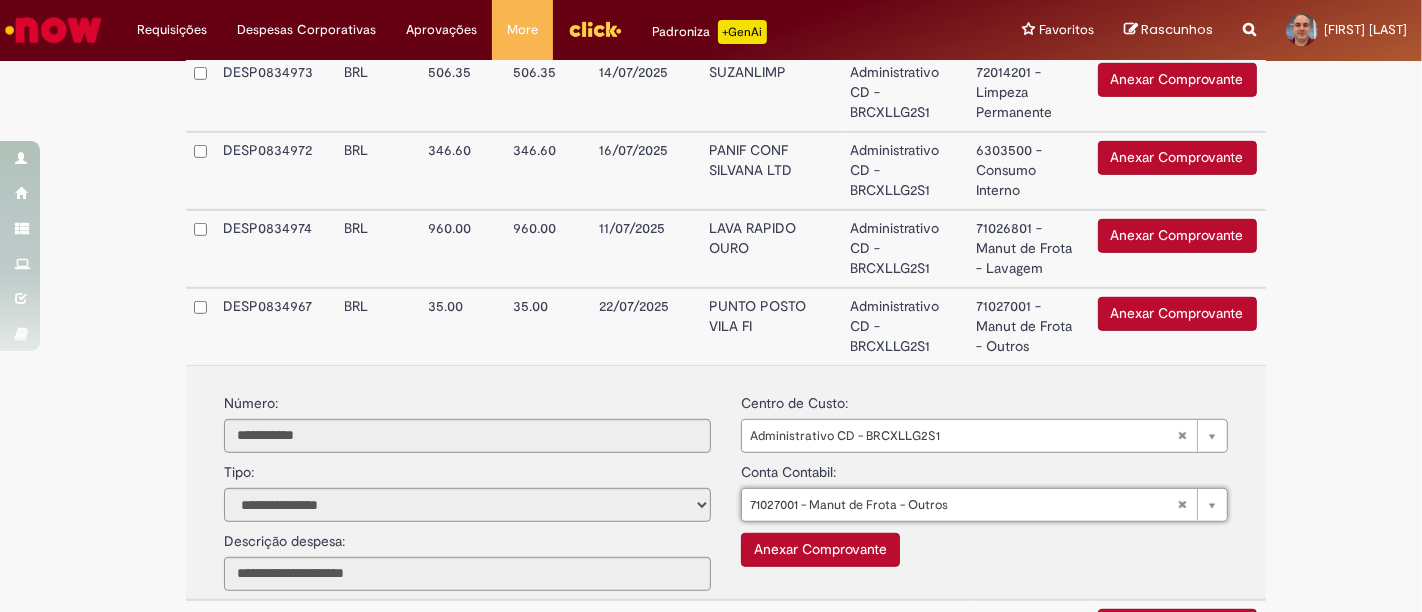 click on "**********" at bounding box center [711, 224] 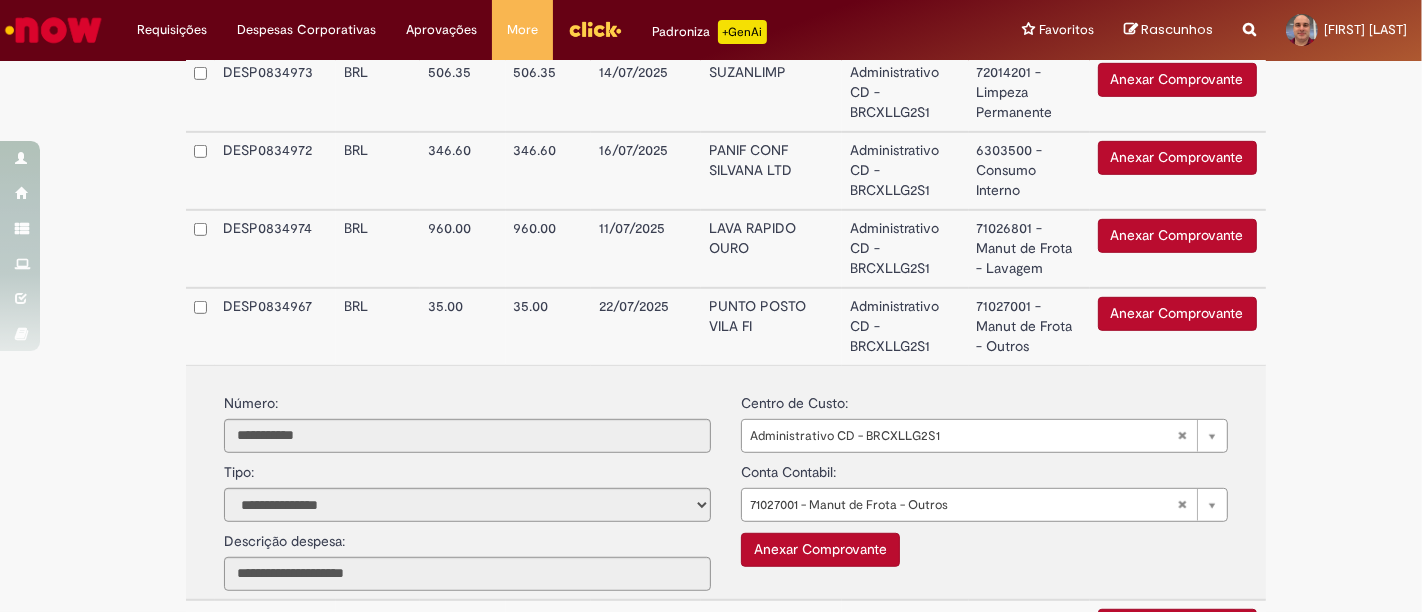 click on "Administrativo CD - BRCXLLG2S1" at bounding box center [905, 326] 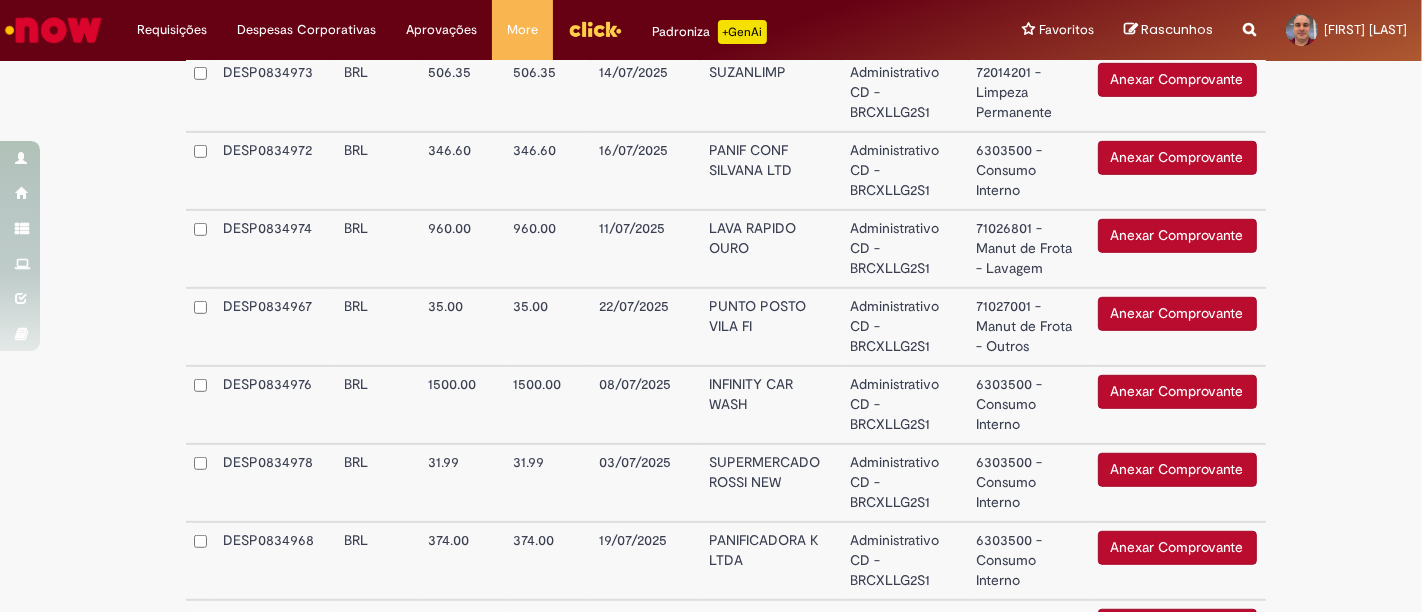 scroll, scrollTop: 1027, scrollLeft: 0, axis: vertical 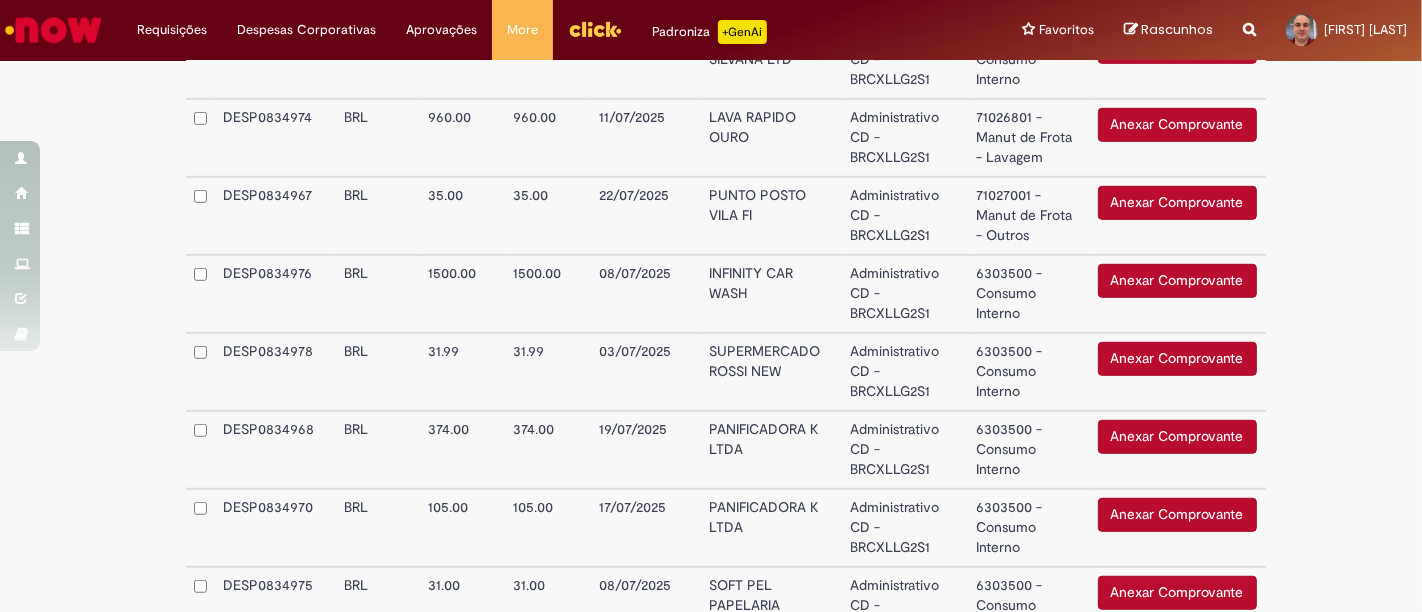 click on "INFINITY CAR WASH" at bounding box center [771, 294] 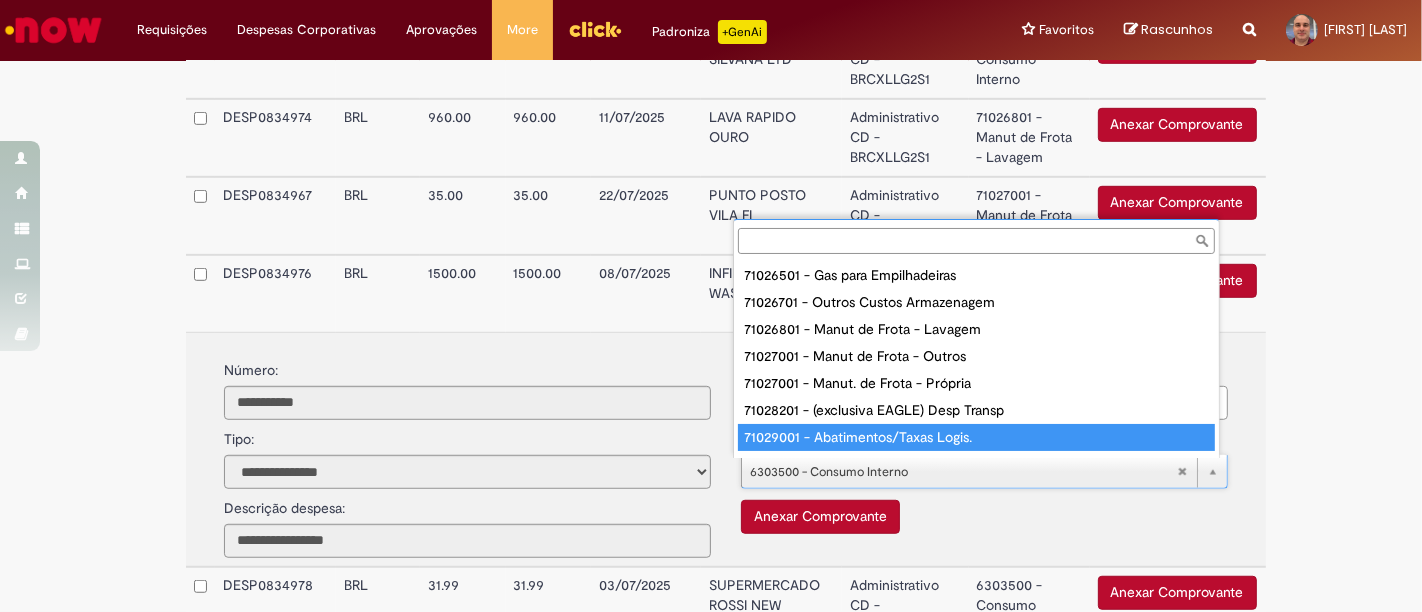 scroll, scrollTop: 16, scrollLeft: 0, axis: vertical 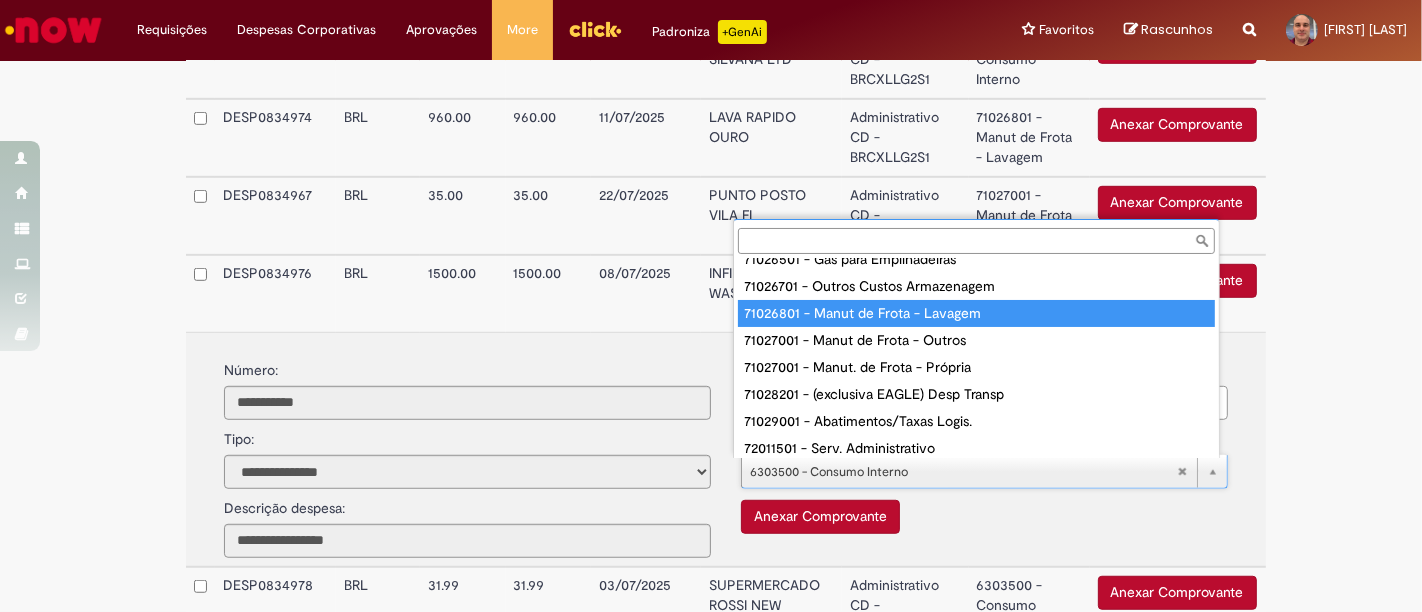 type on "**********" 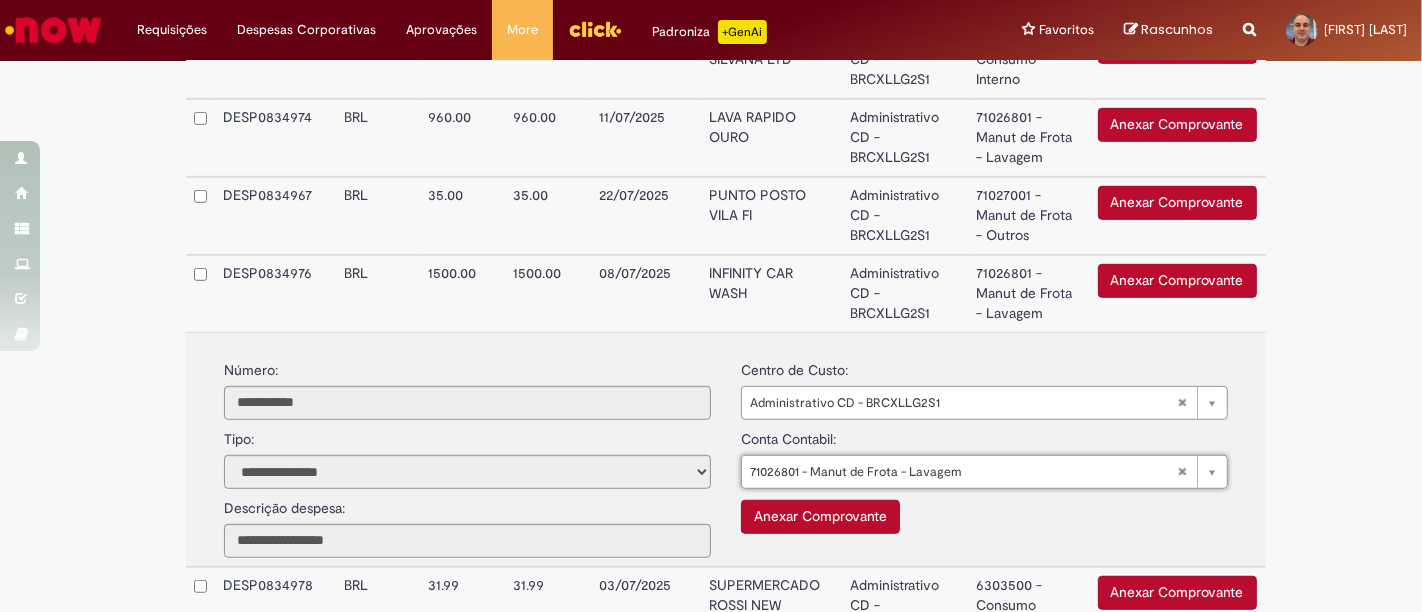 click on "Administrativo CD - BRCXLLG2S1" at bounding box center [905, 293] 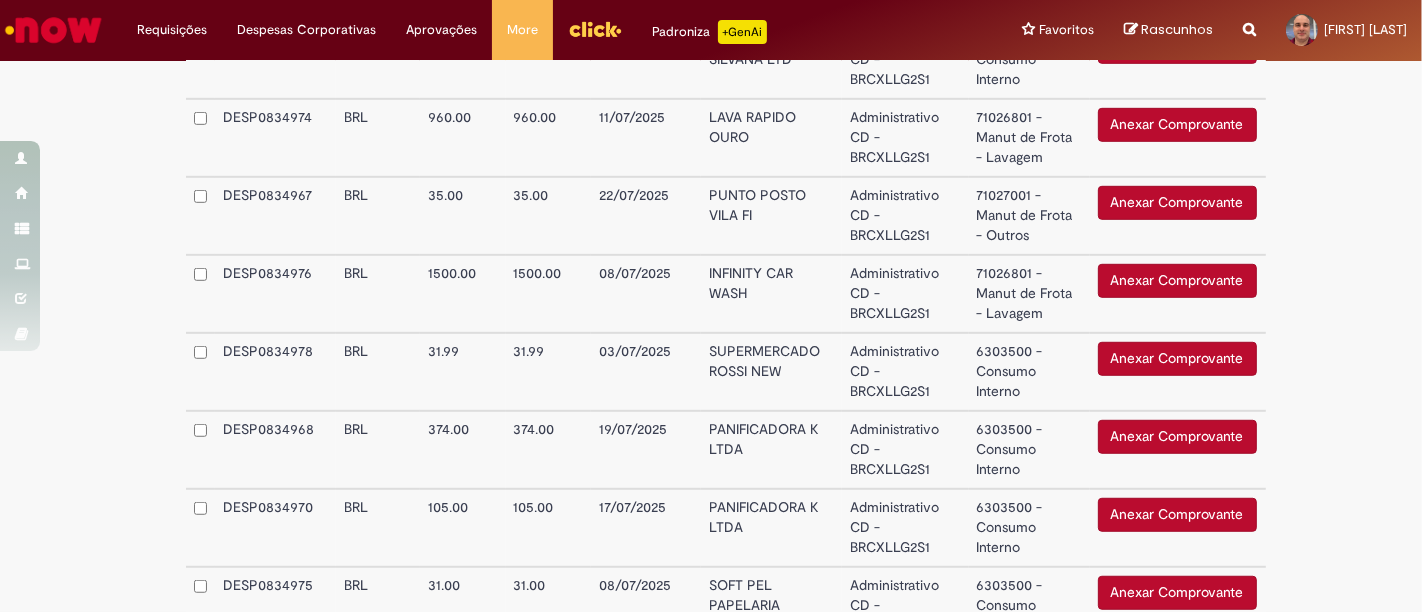click on "Administrativo CD - BRCXLLG2S1" at bounding box center (905, 372) 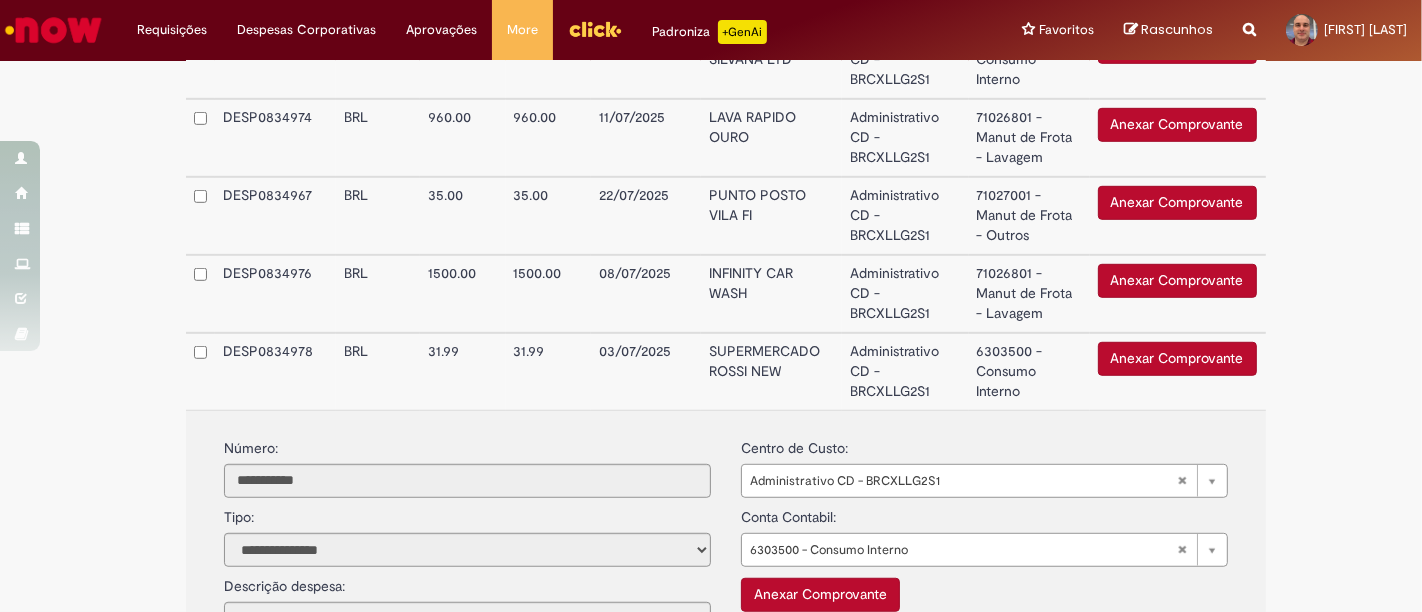 click on "Administrativo CD - BRCXLLG2S1" at bounding box center [905, 371] 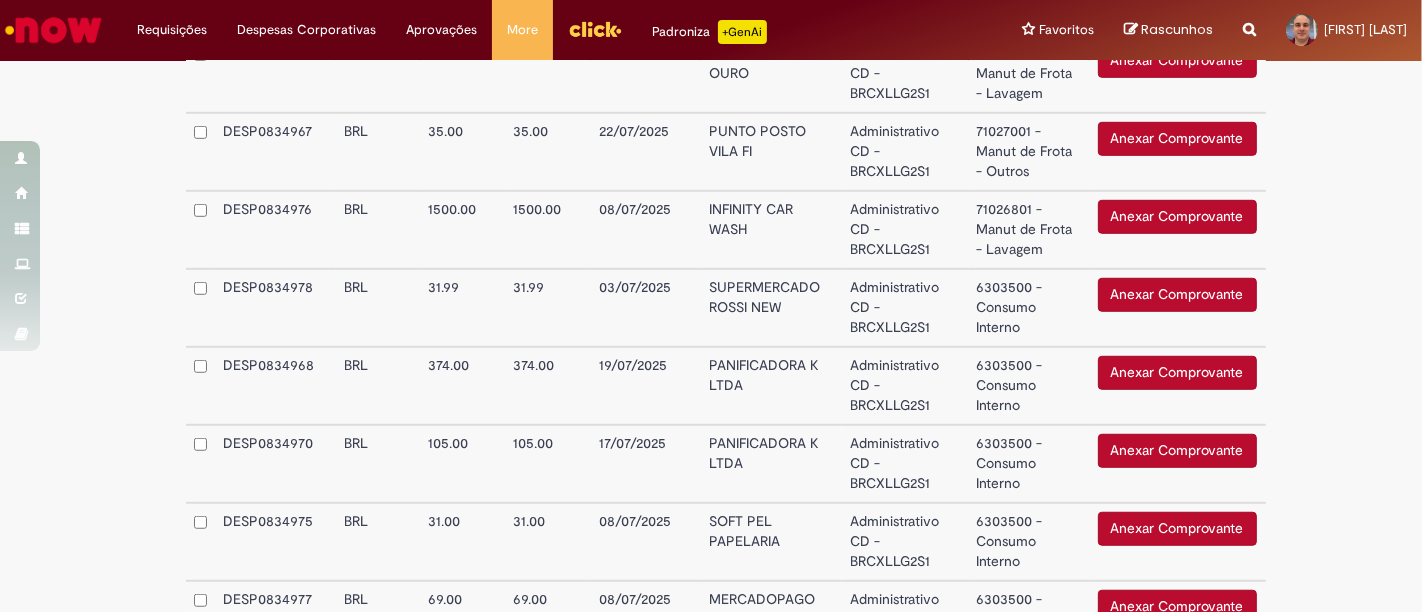 scroll, scrollTop: 1138, scrollLeft: 0, axis: vertical 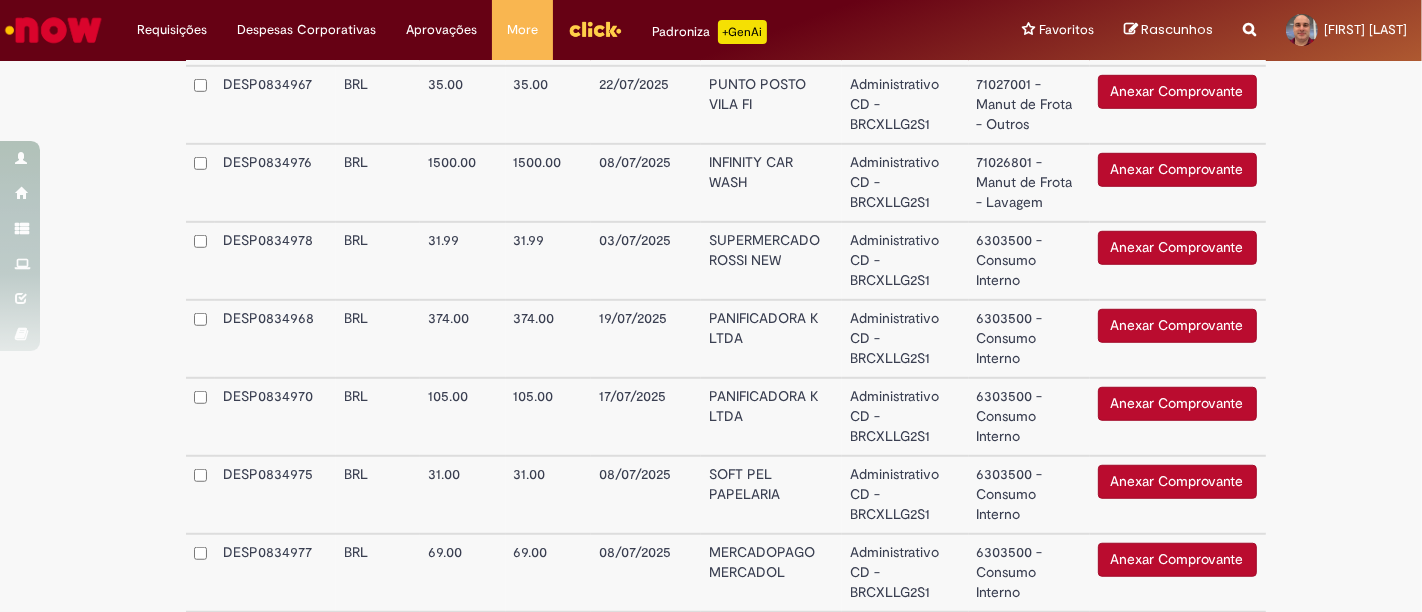 click on "Administrativo CD - BRCXLLG2S1" at bounding box center [905, 495] 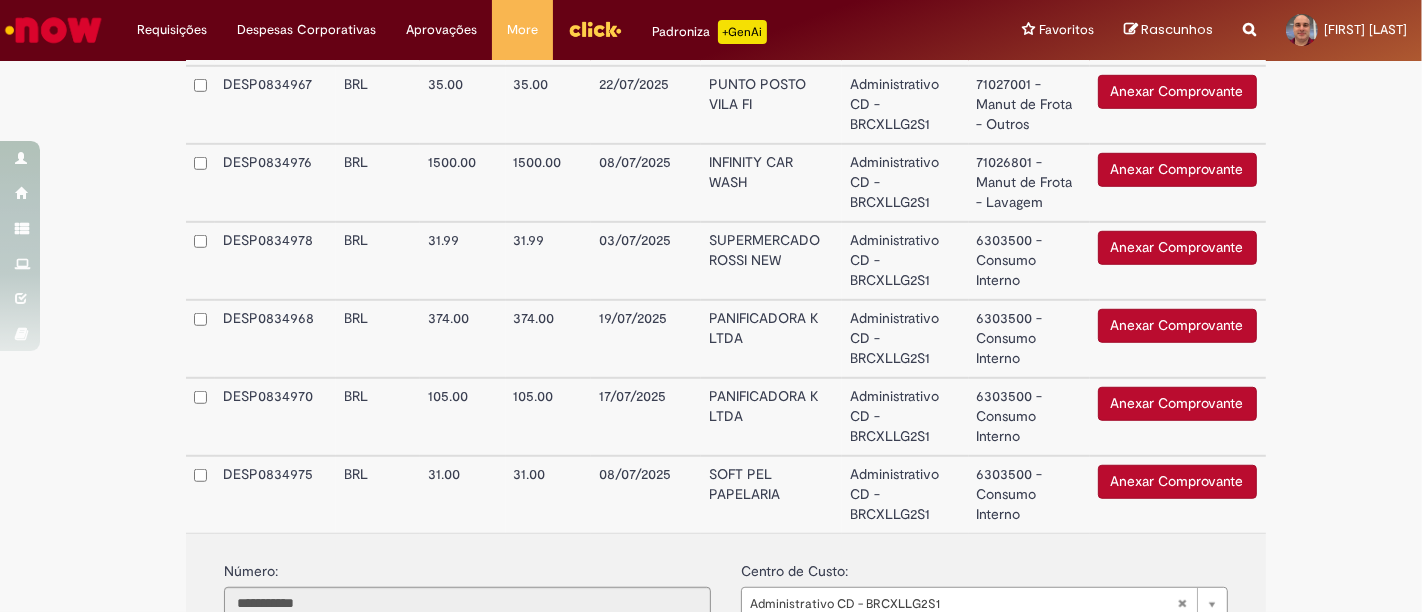 scroll, scrollTop: 1249, scrollLeft: 0, axis: vertical 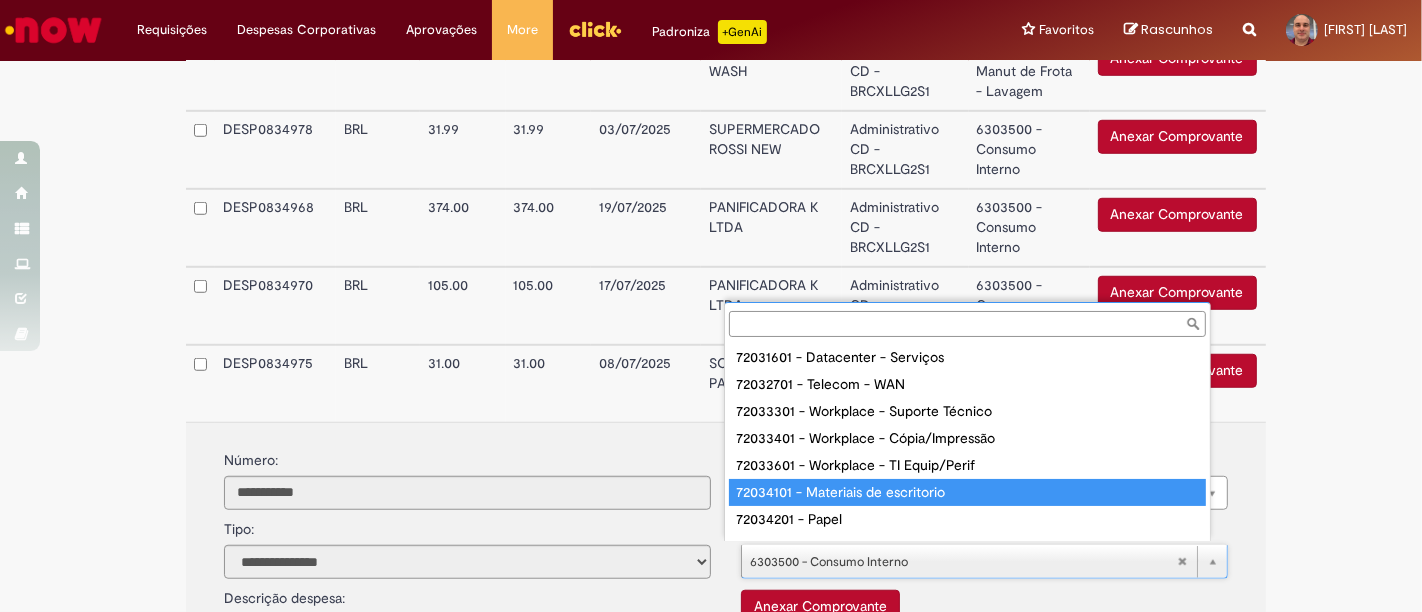 type on "**********" 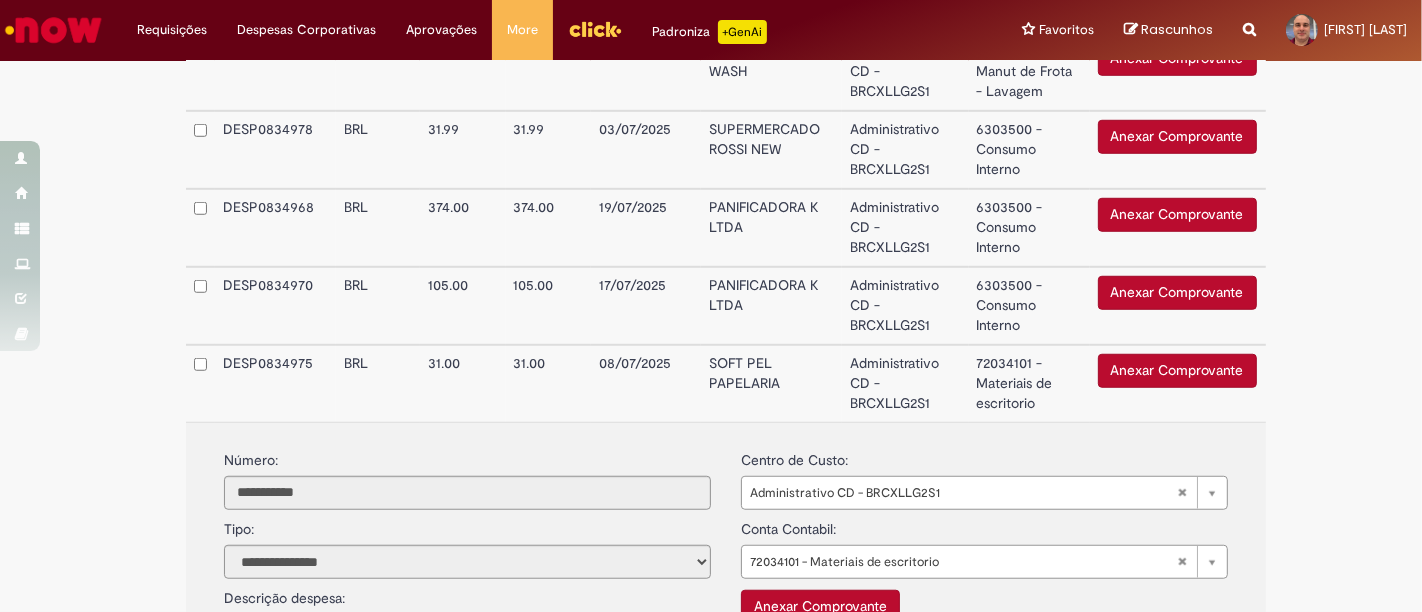 click on "Administrativo CD - BRCXLLG2S1" at bounding box center (905, 383) 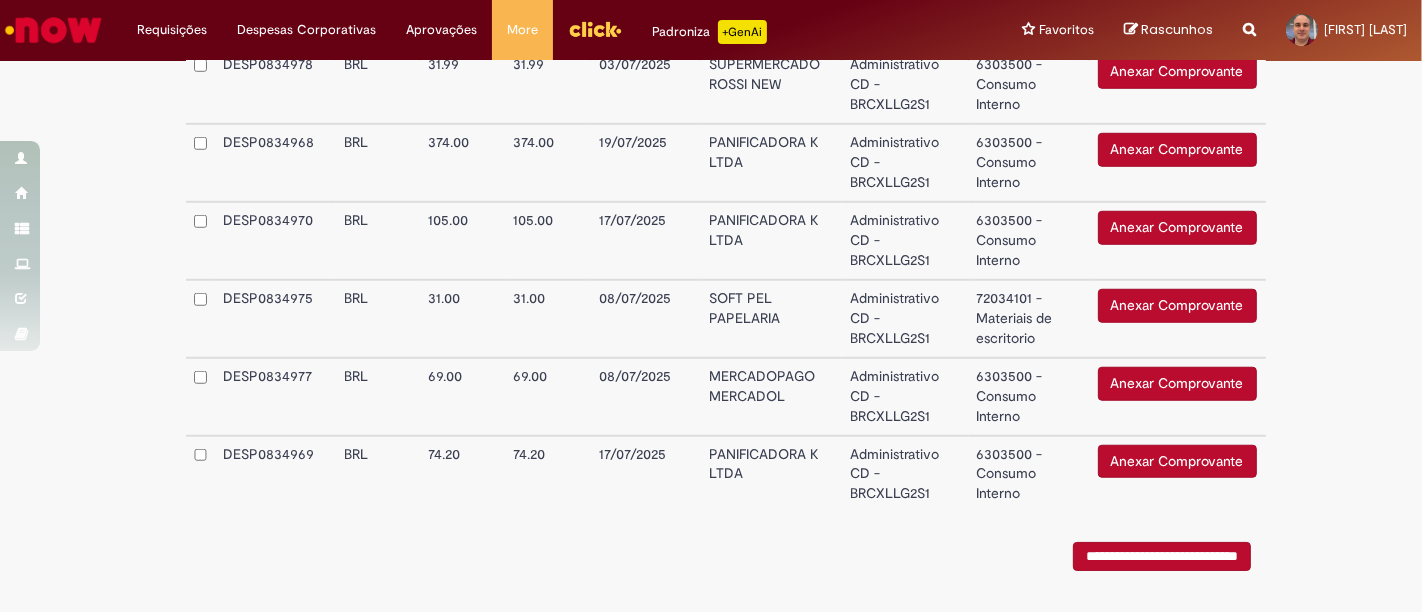 scroll, scrollTop: 1360, scrollLeft: 0, axis: vertical 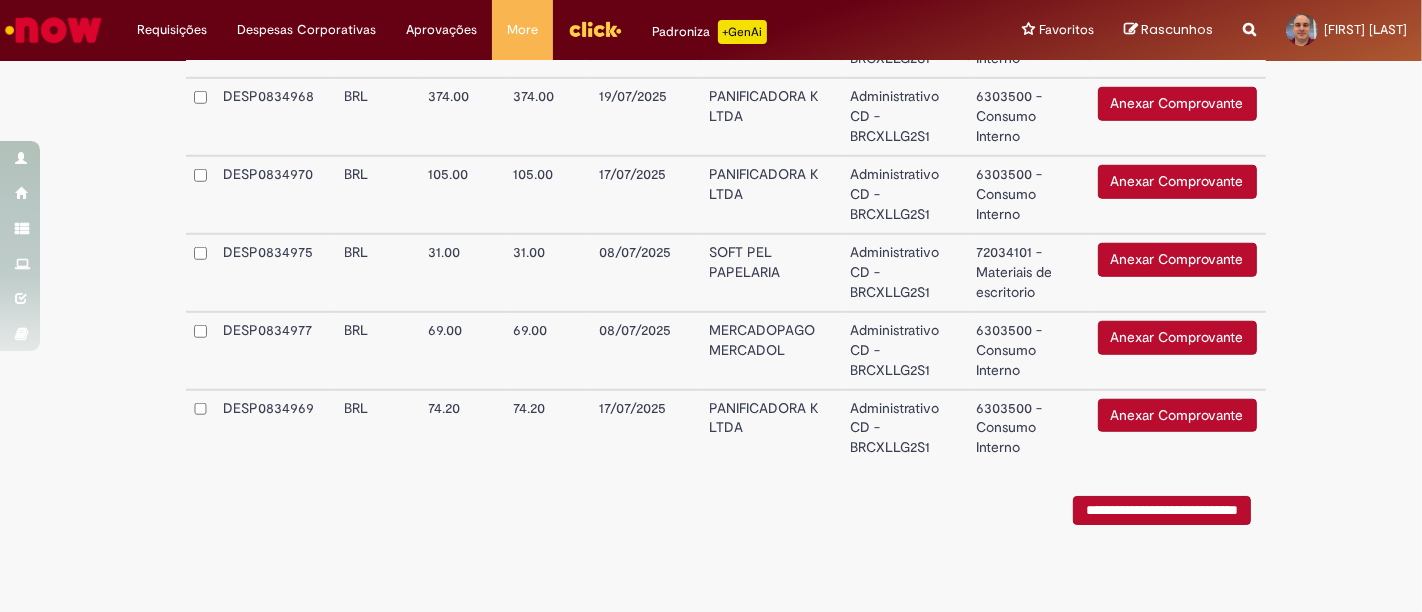 click on "PANIFICADORA K LTDA" at bounding box center (771, 428) 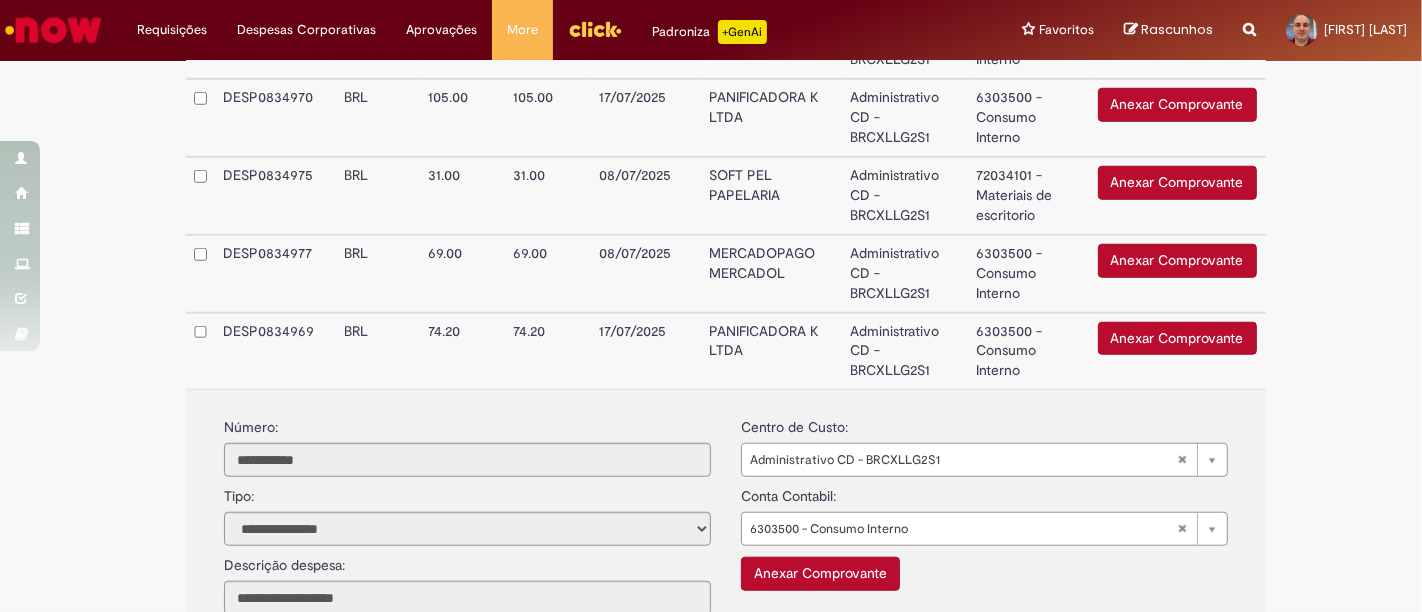 scroll, scrollTop: 1471, scrollLeft: 0, axis: vertical 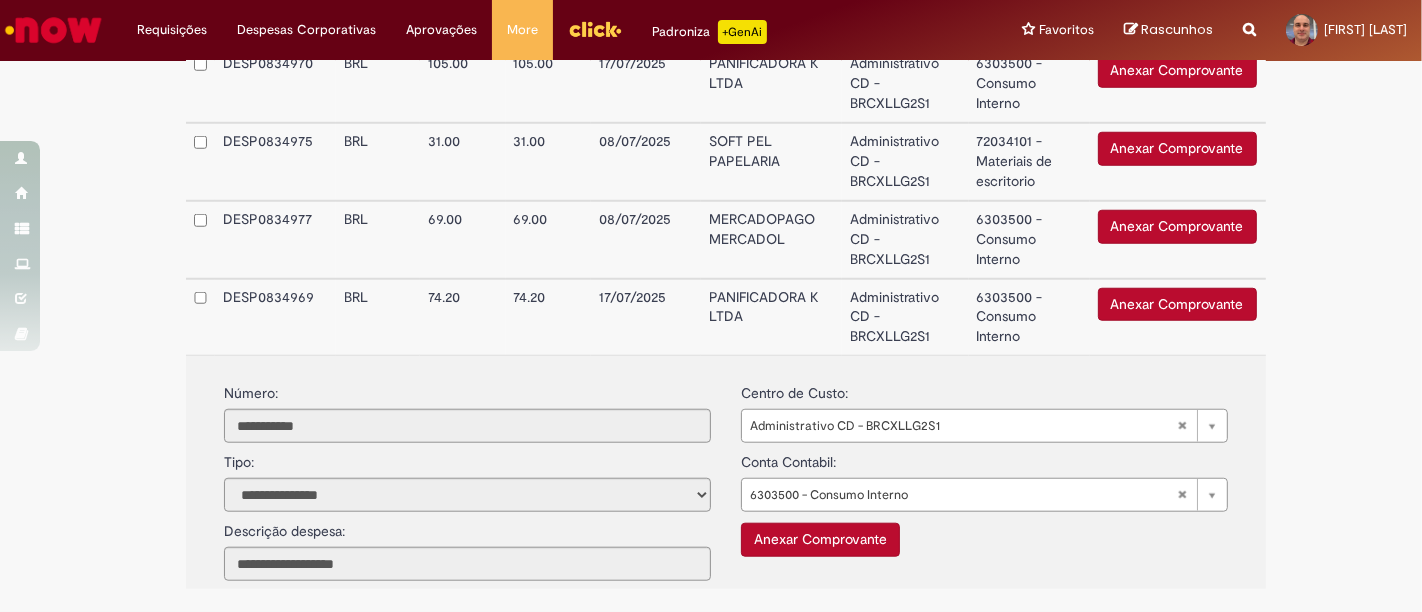 click on "PANIFICADORA K LTDA" at bounding box center (771, 317) 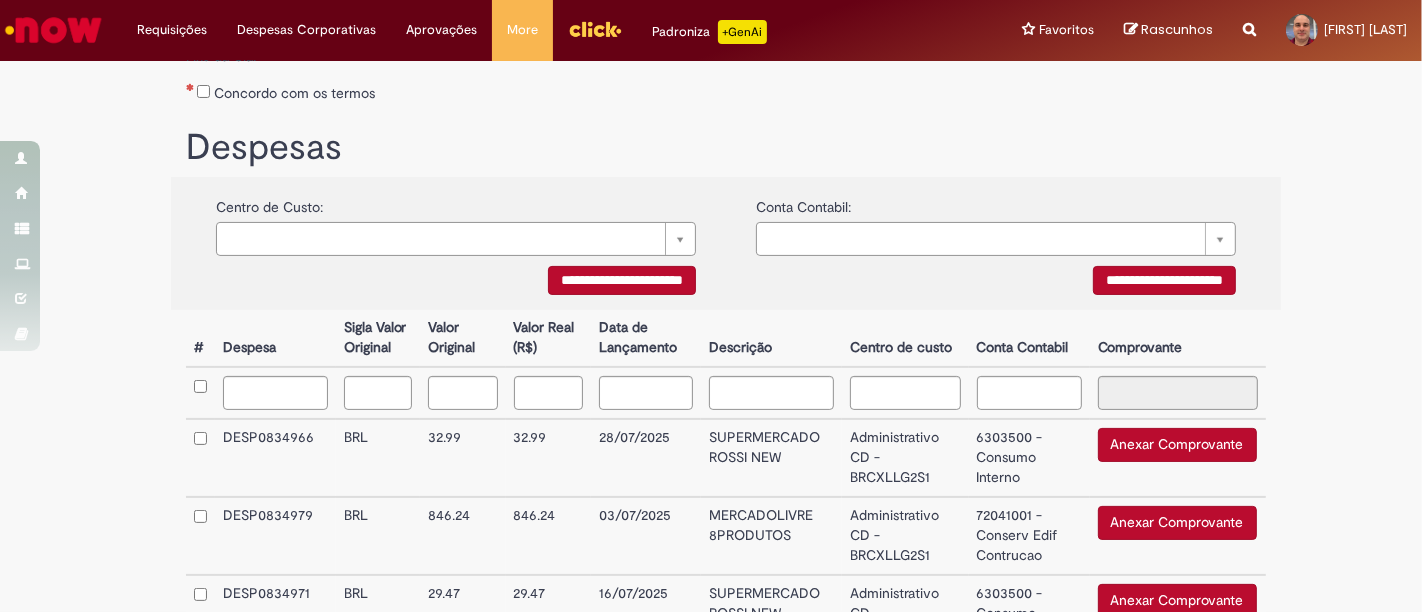 scroll, scrollTop: 471, scrollLeft: 0, axis: vertical 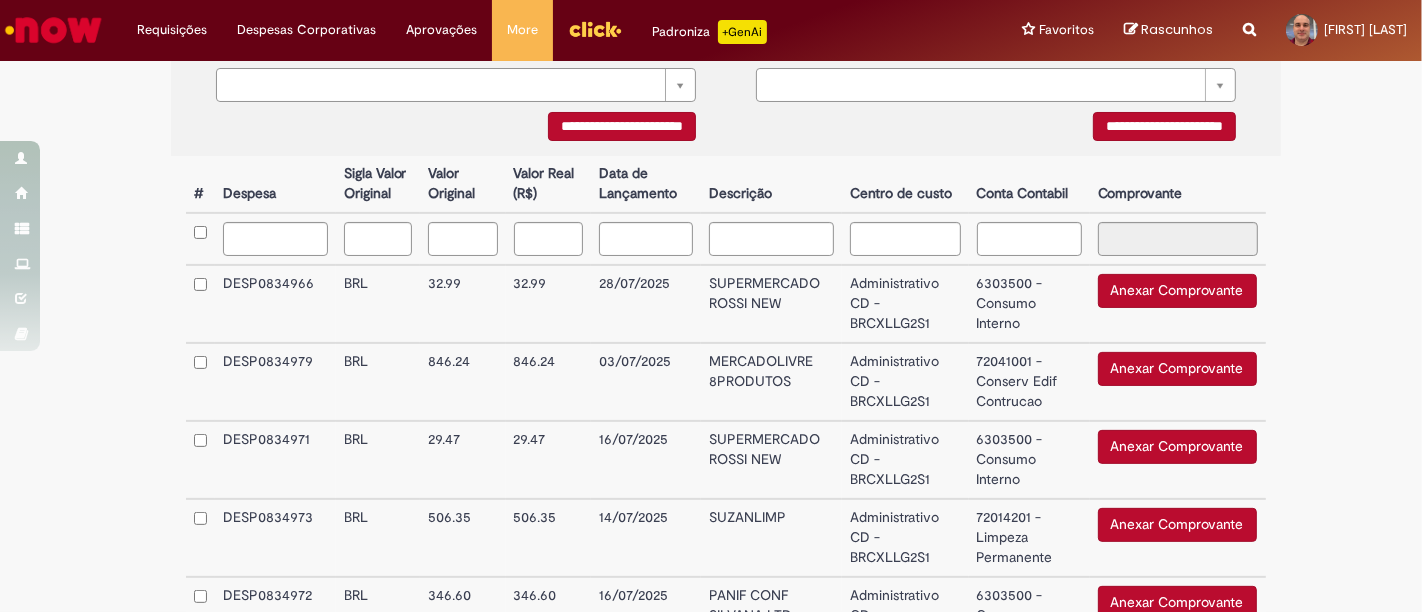 click on "SUPERMERCADO ROSSI NEW" at bounding box center (771, 304) 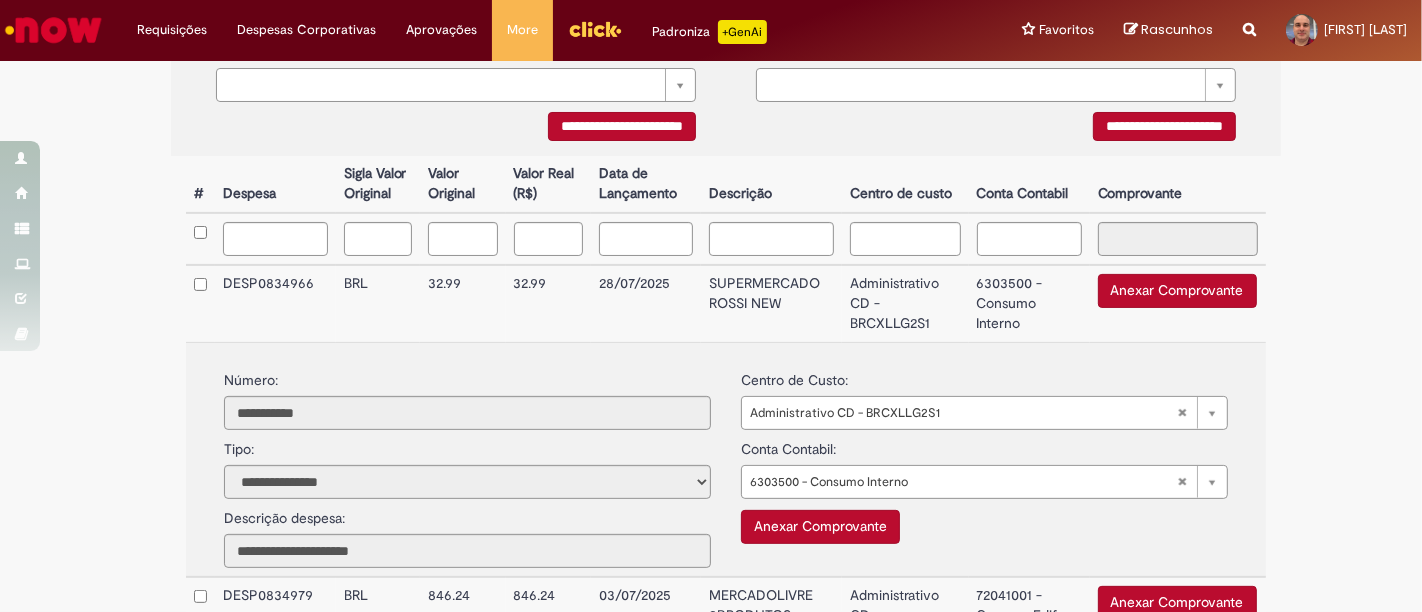 click on "Administrativo CD - BRCXLLG2S1" at bounding box center [905, 303] 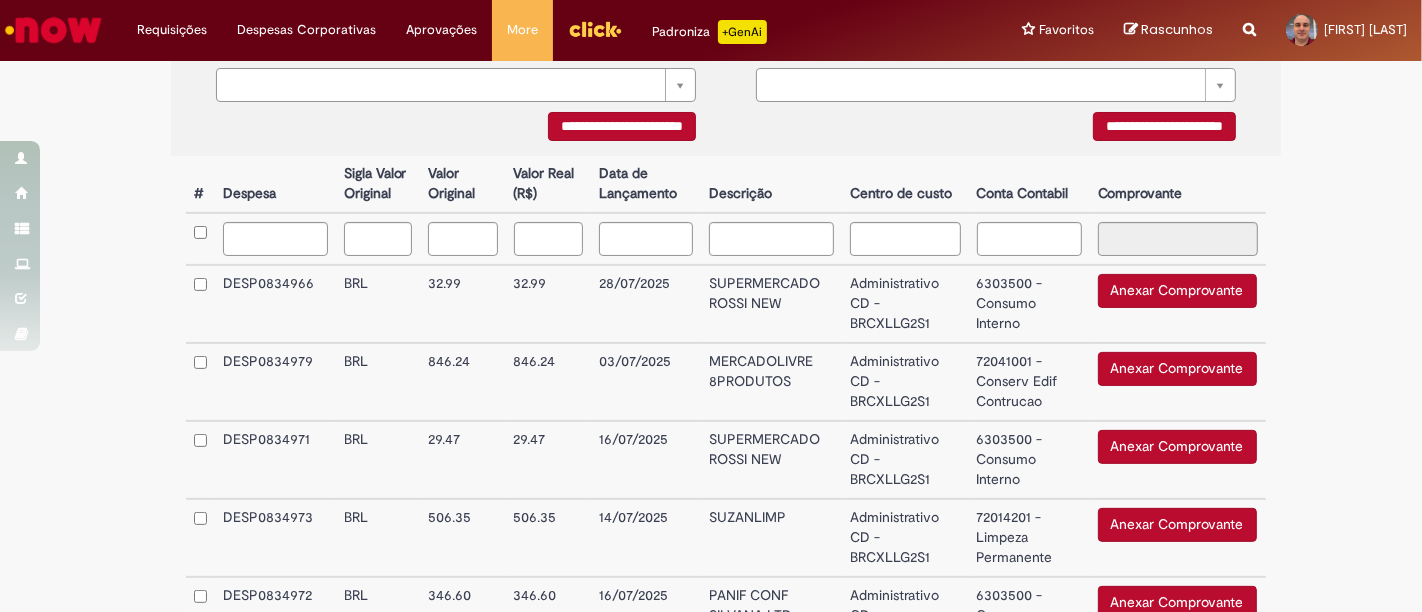 click on "Anexar Comprovante" at bounding box center (1177, 291) 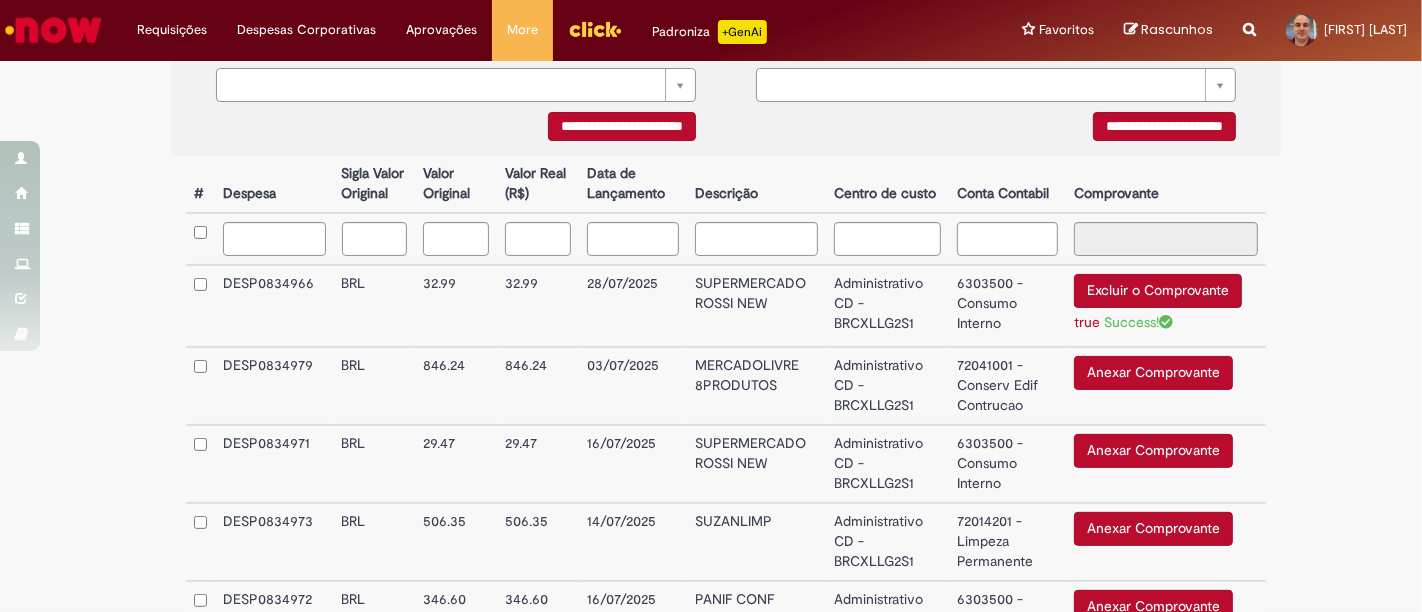 click on "Anexar Comprovante" at bounding box center (1153, 451) 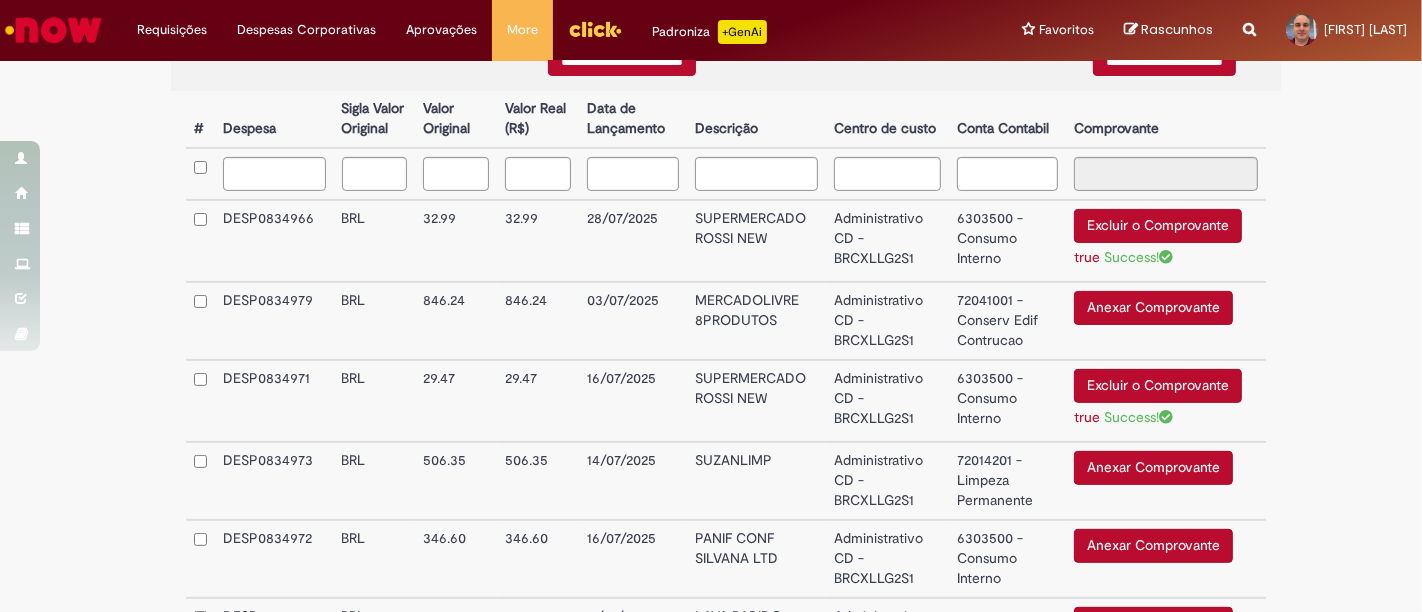 scroll, scrollTop: 582, scrollLeft: 0, axis: vertical 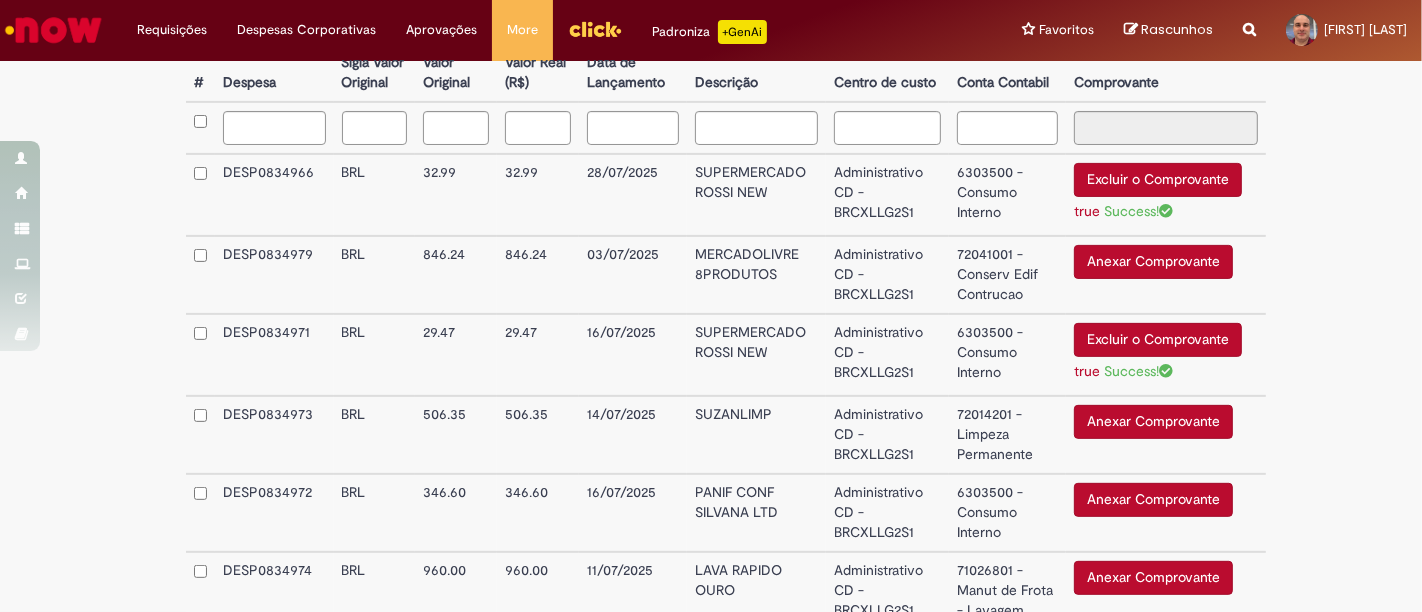 click on "Anexar Comprovante" at bounding box center (1153, 422) 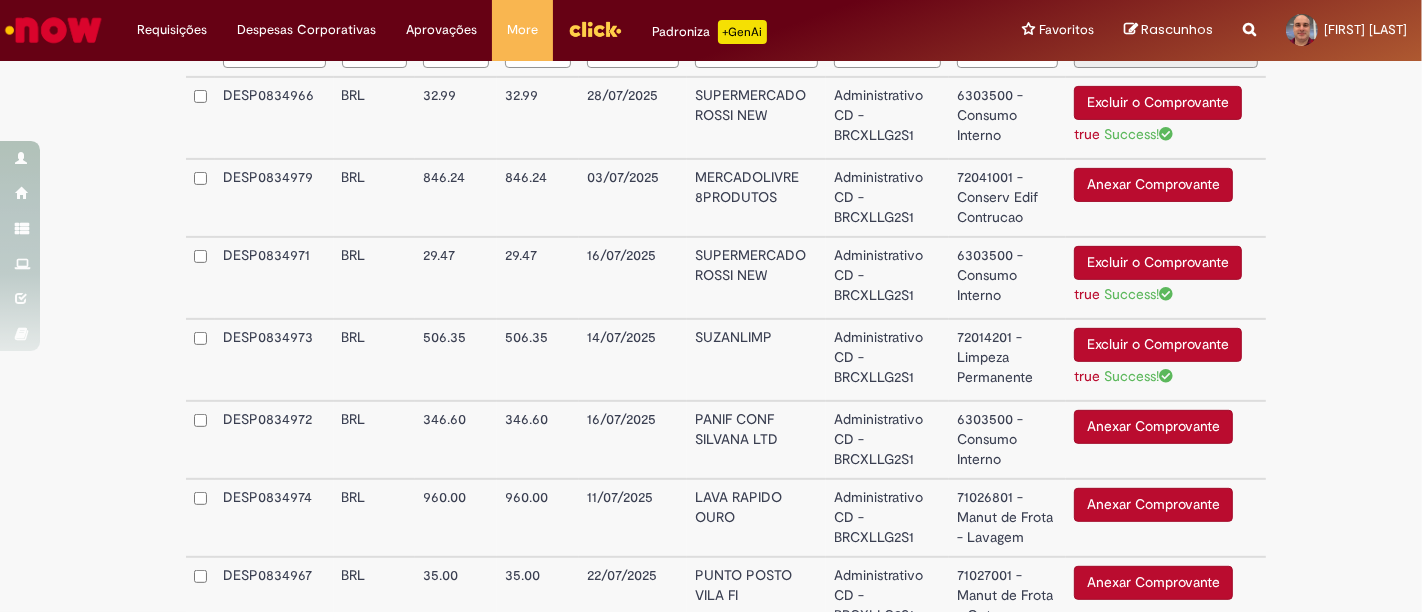 scroll, scrollTop: 694, scrollLeft: 0, axis: vertical 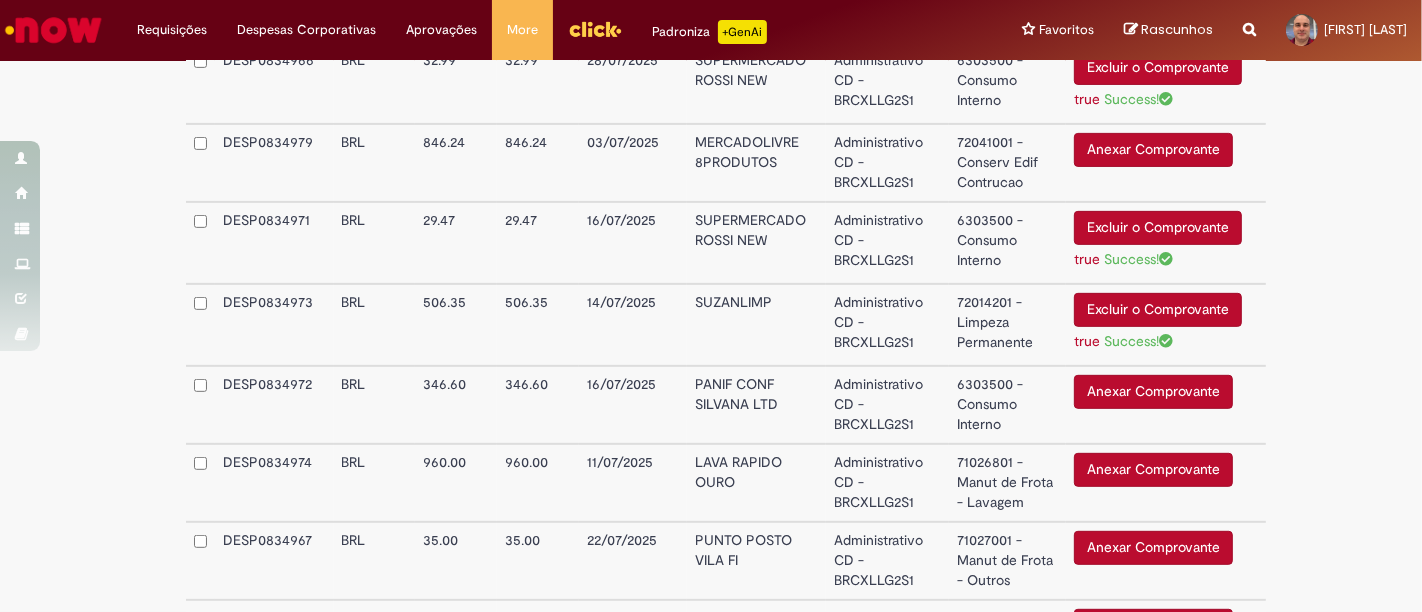 click on "Anexar Comprovante" at bounding box center (1153, 392) 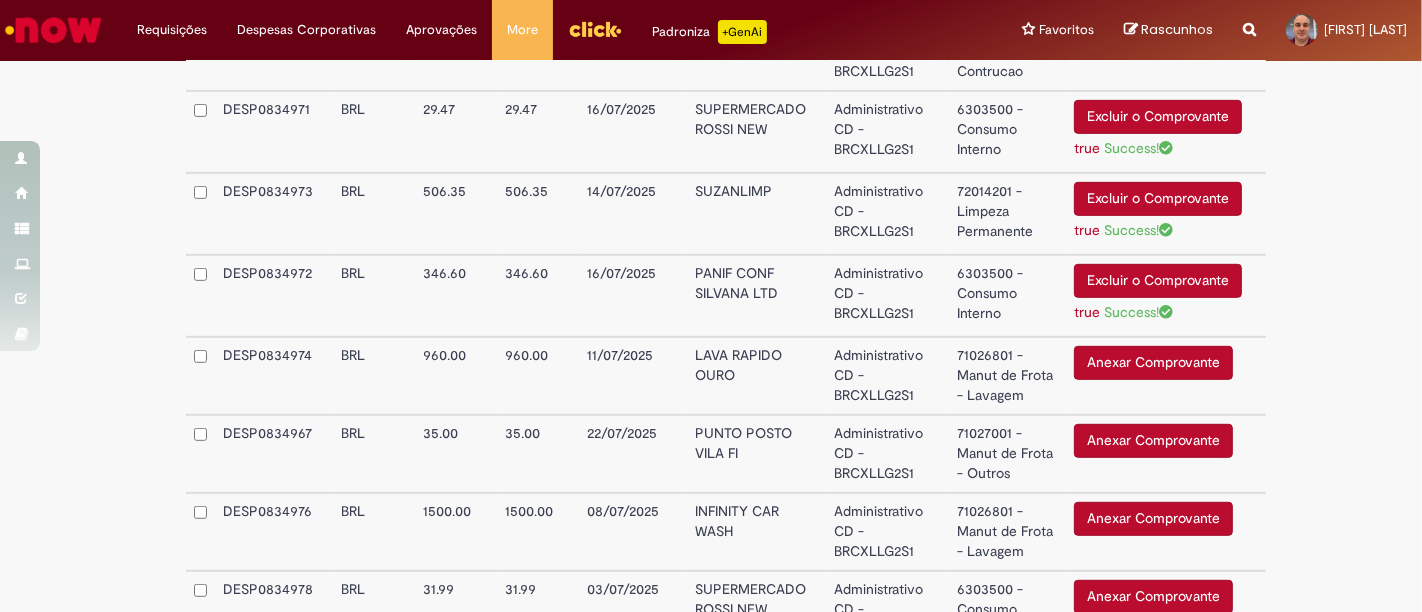 click on "Anexar Comprovante" at bounding box center (1153, 363) 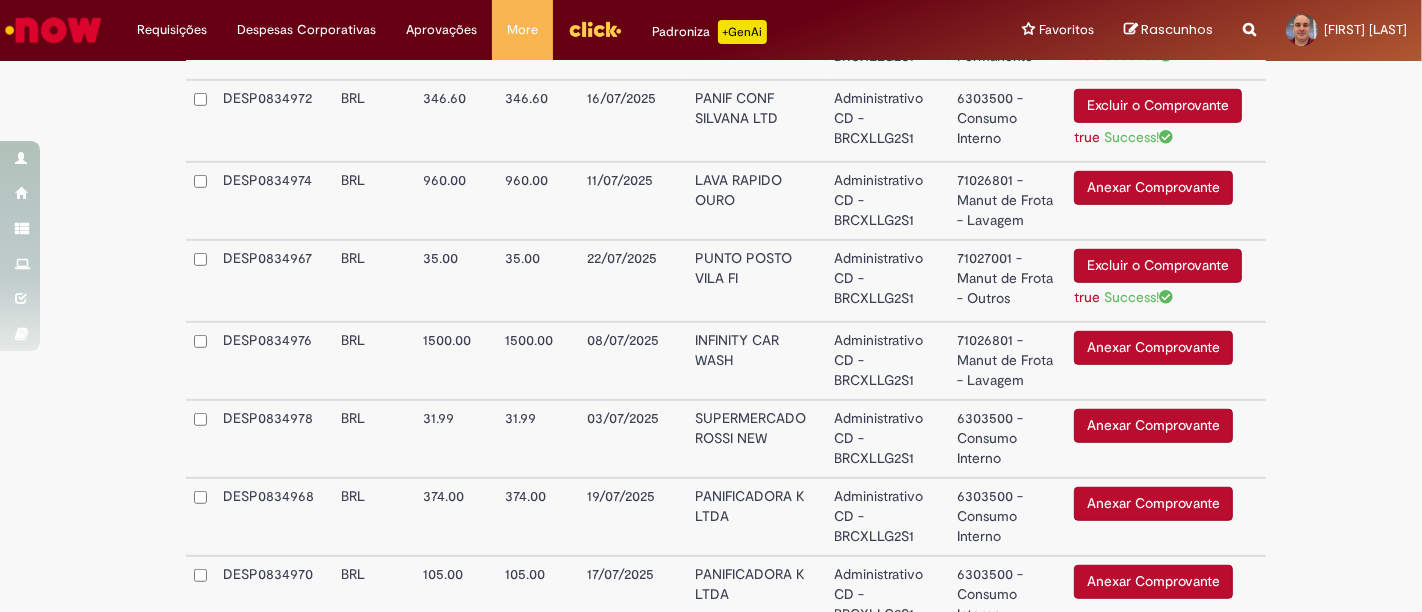 scroll, scrollTop: 1027, scrollLeft: 0, axis: vertical 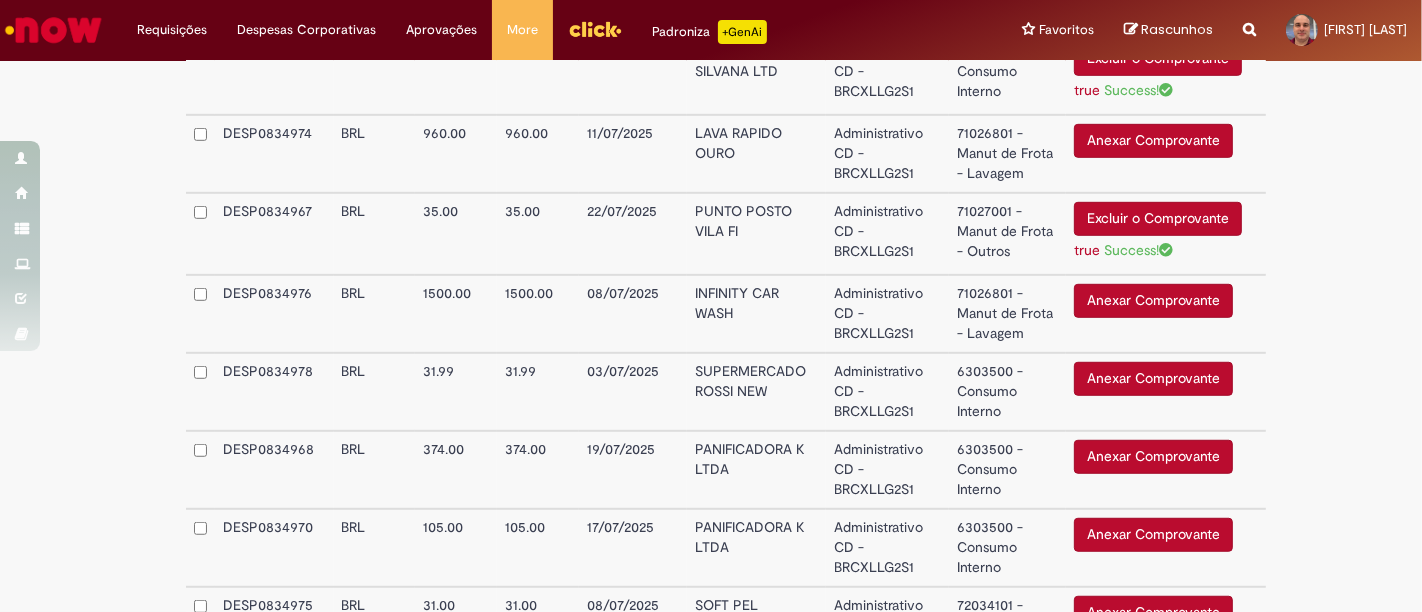 click on "Anexar Comprovante" at bounding box center [1153, 379] 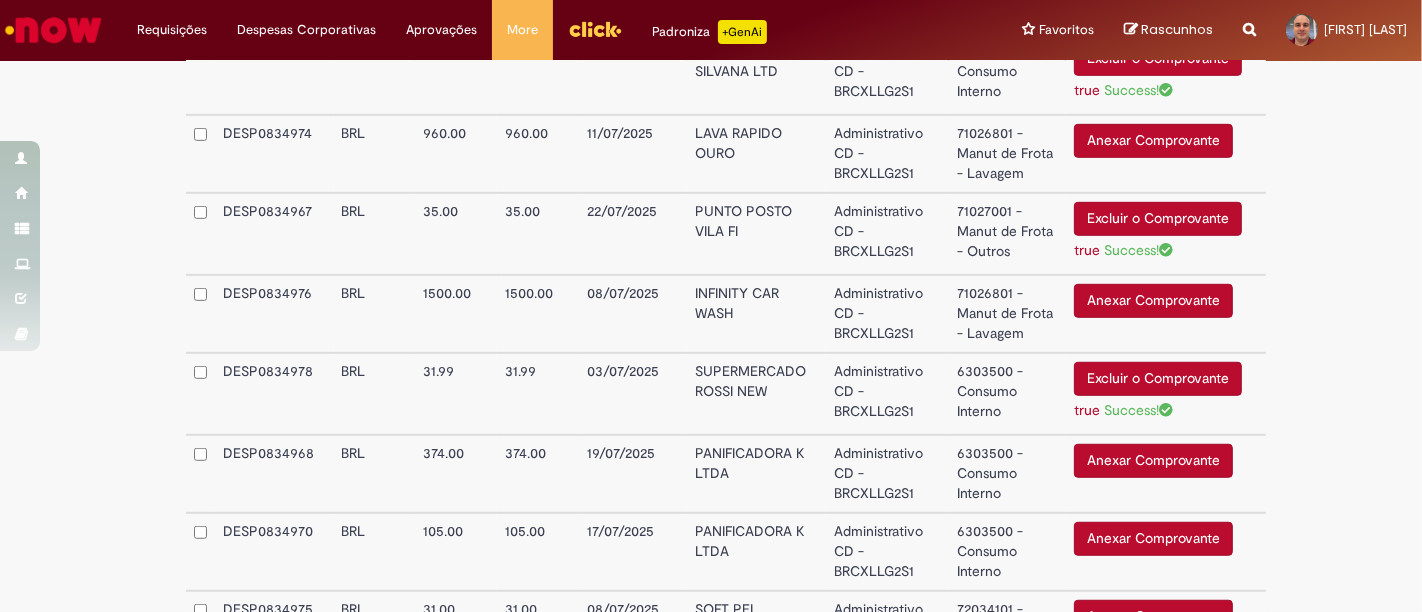 click on "Anexar Comprovante" at bounding box center [1153, 461] 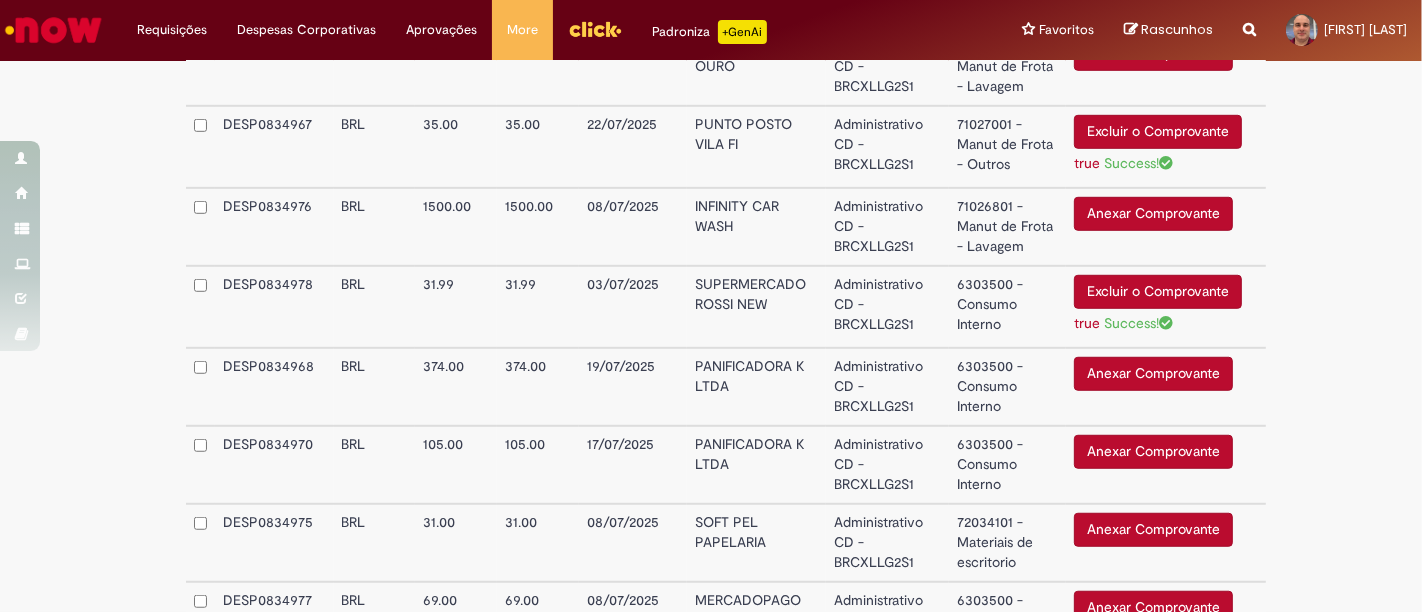 scroll, scrollTop: 1249, scrollLeft: 0, axis: vertical 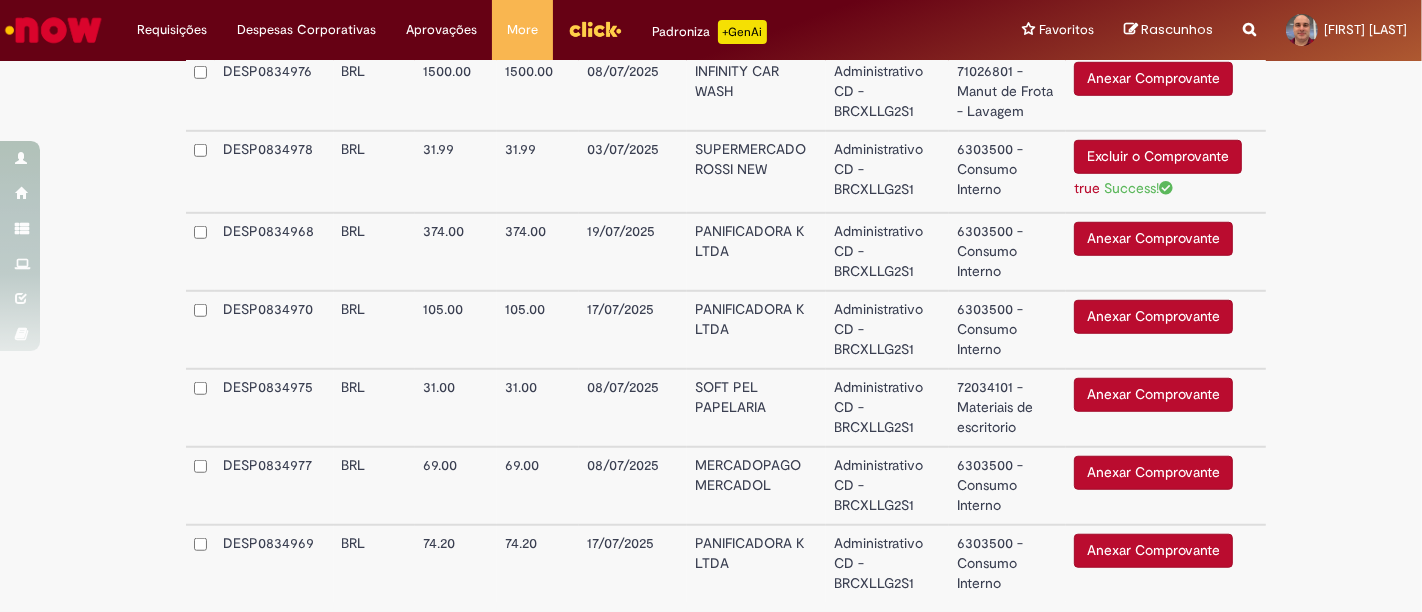 click on "Anexar Comprovante" at bounding box center (1153, 395) 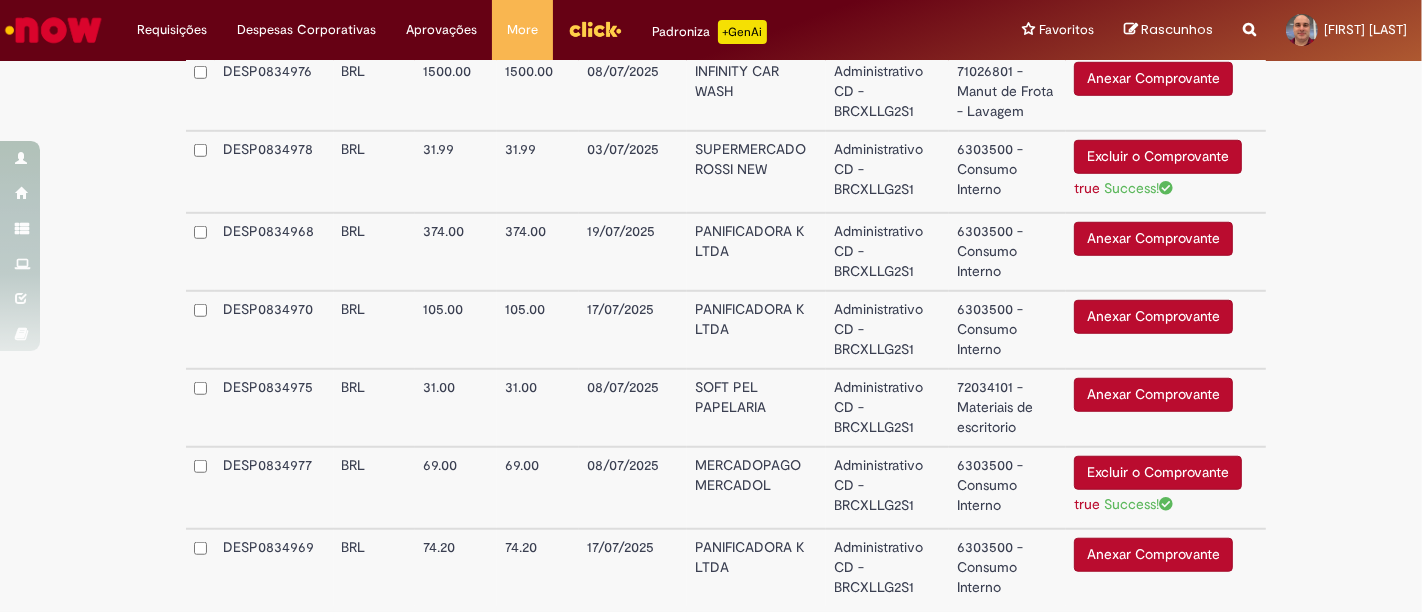 click on "Anexar Comprovante" at bounding box center [1153, 555] 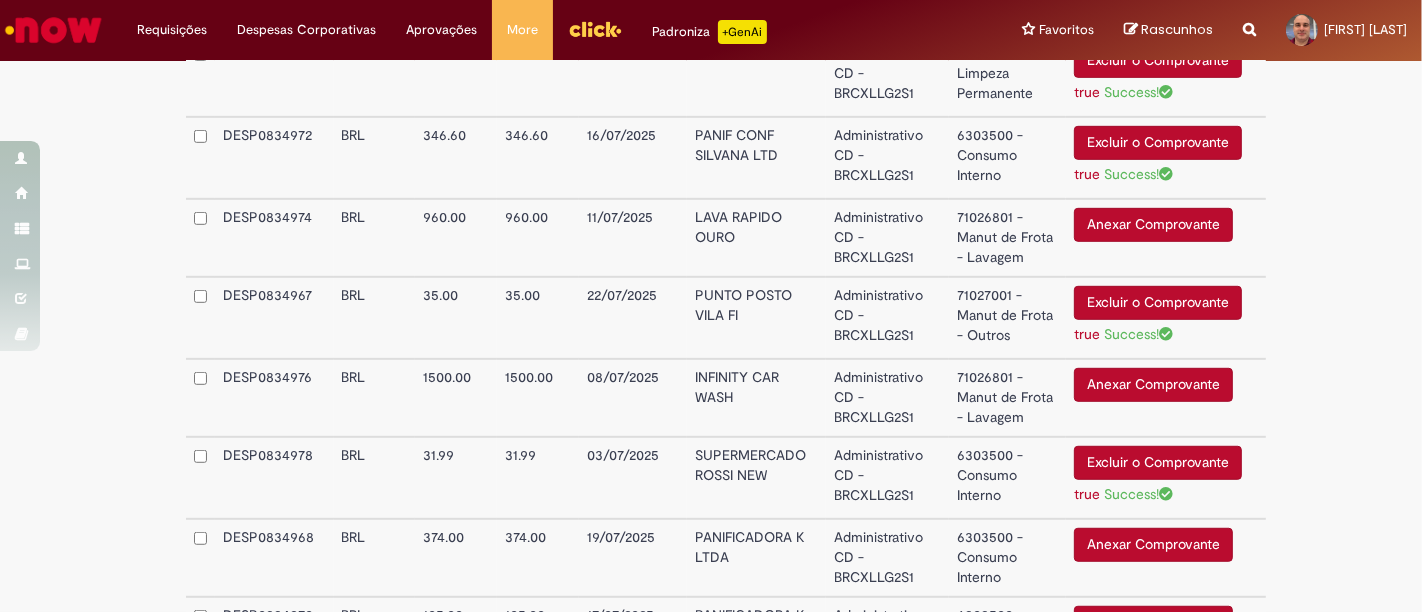 scroll, scrollTop: 610, scrollLeft: 0, axis: vertical 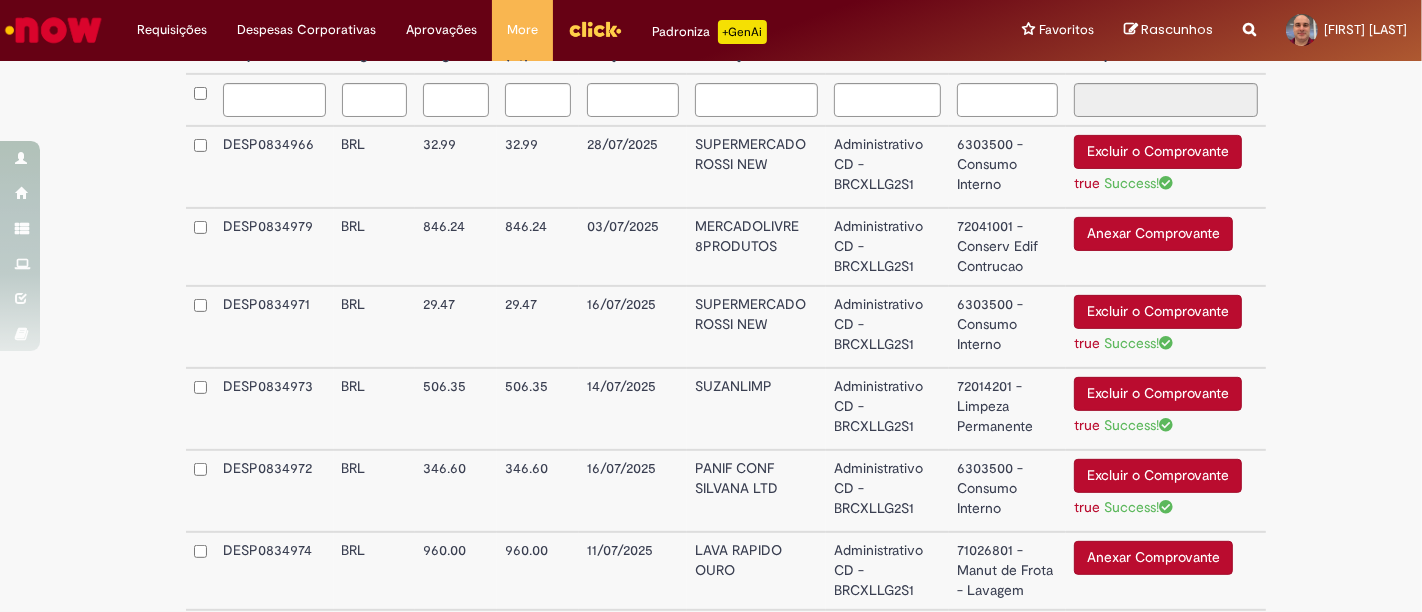 click on "Anexar Comprovante" at bounding box center (1153, 234) 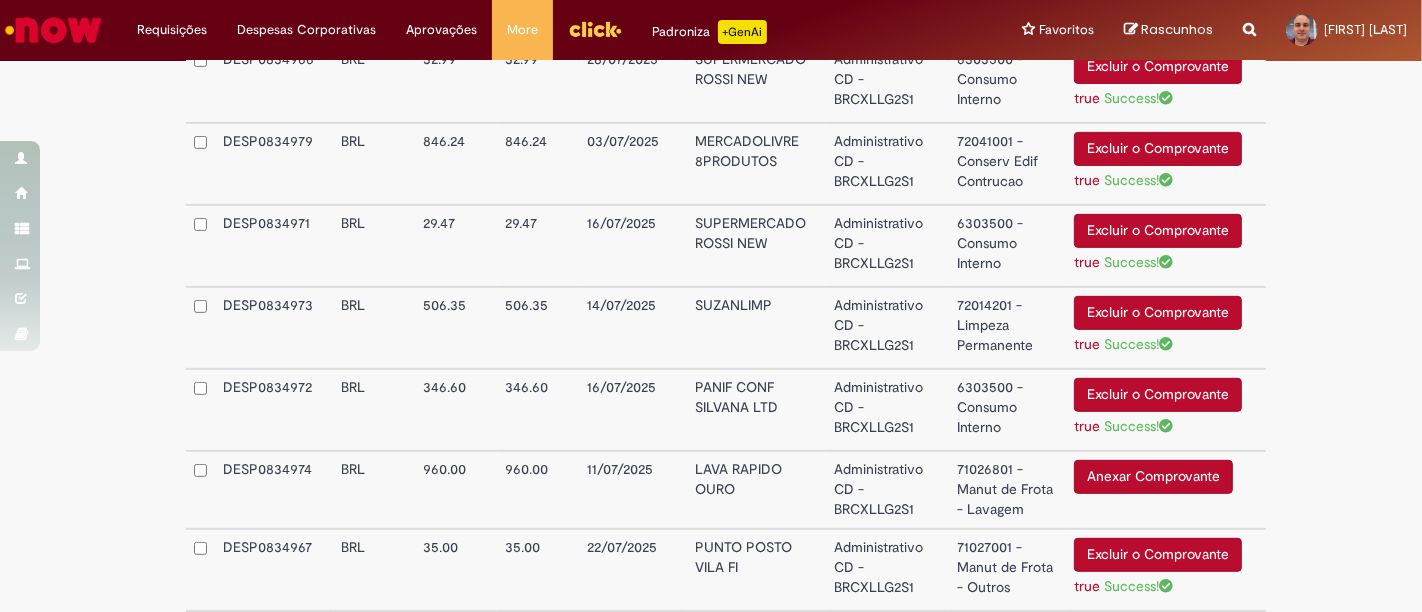 scroll, scrollTop: 832, scrollLeft: 0, axis: vertical 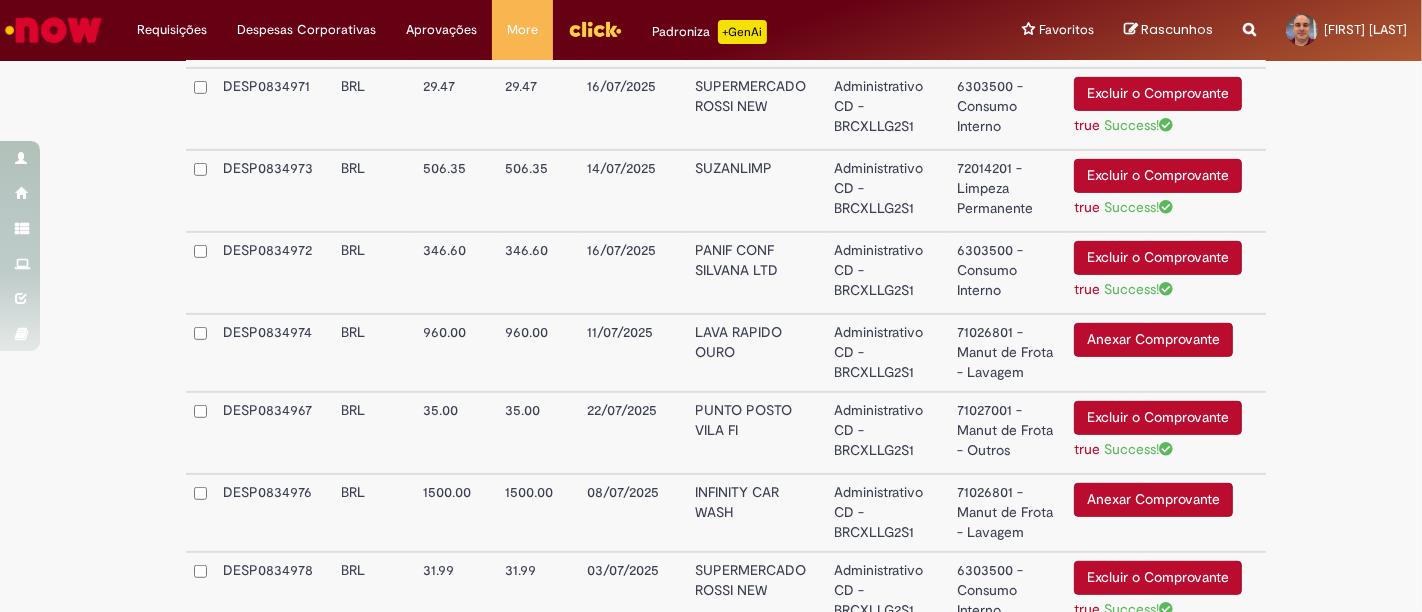 click on "Anexar Comprovante" at bounding box center [1153, 340] 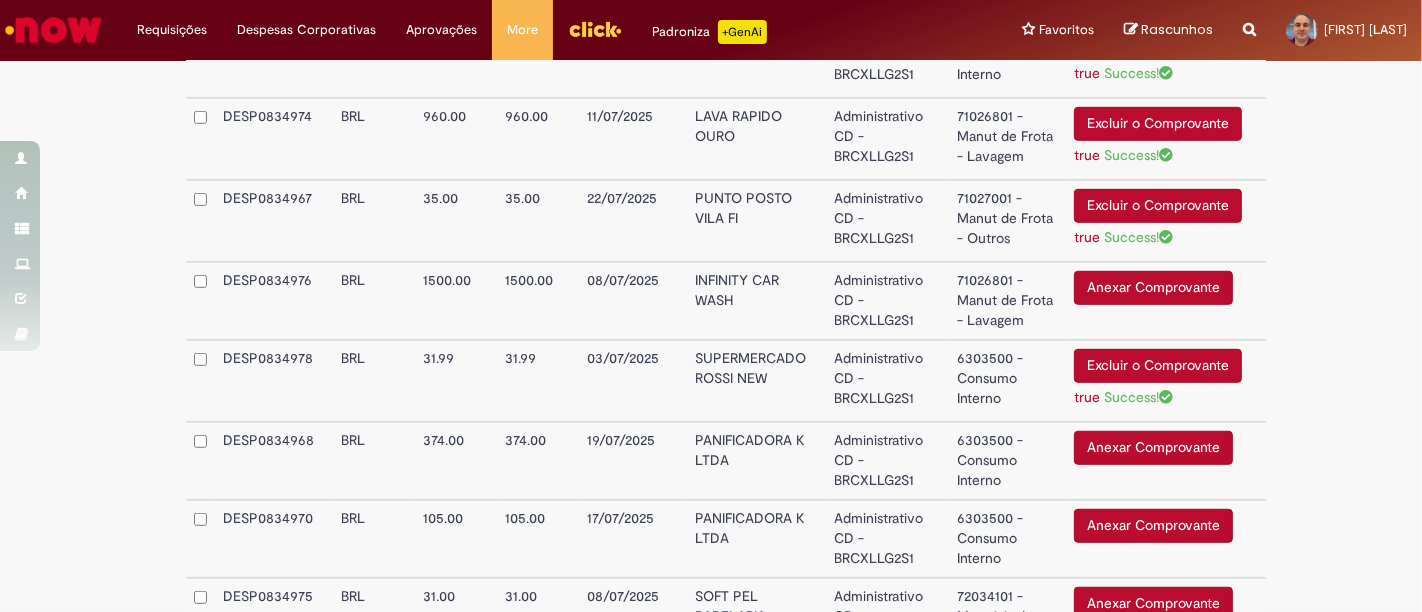 scroll, scrollTop: 1062, scrollLeft: 0, axis: vertical 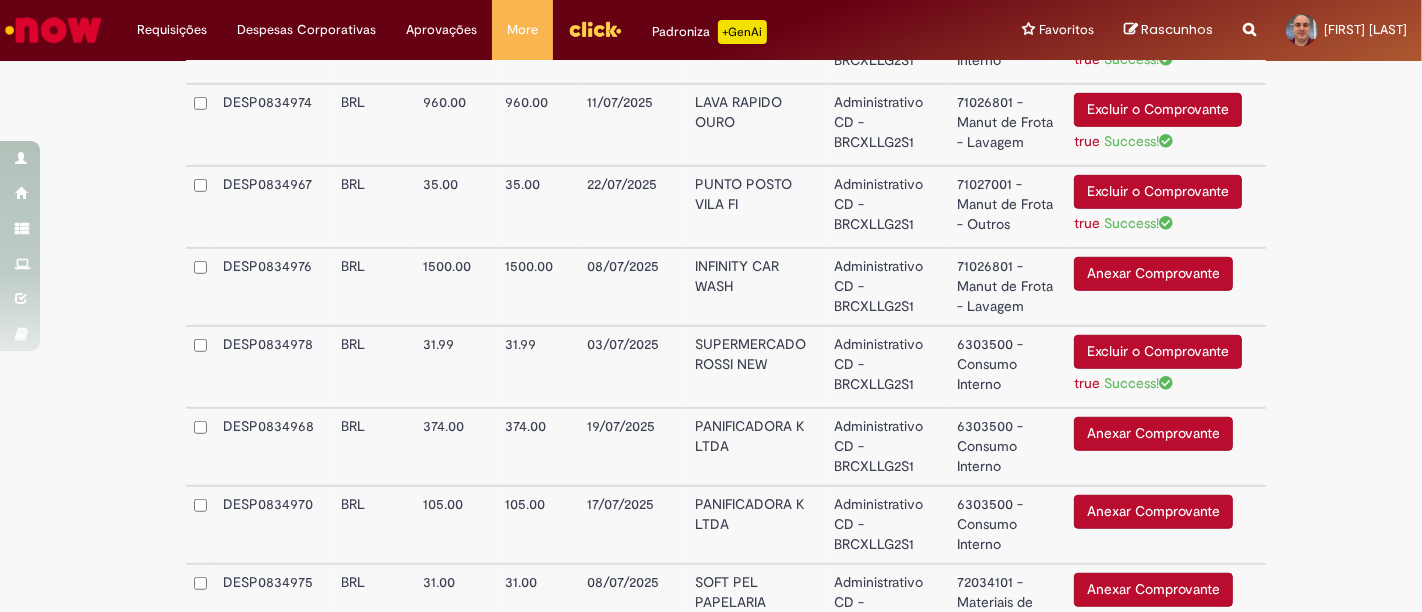 click on "Anexar Comprovante" at bounding box center [1153, 274] 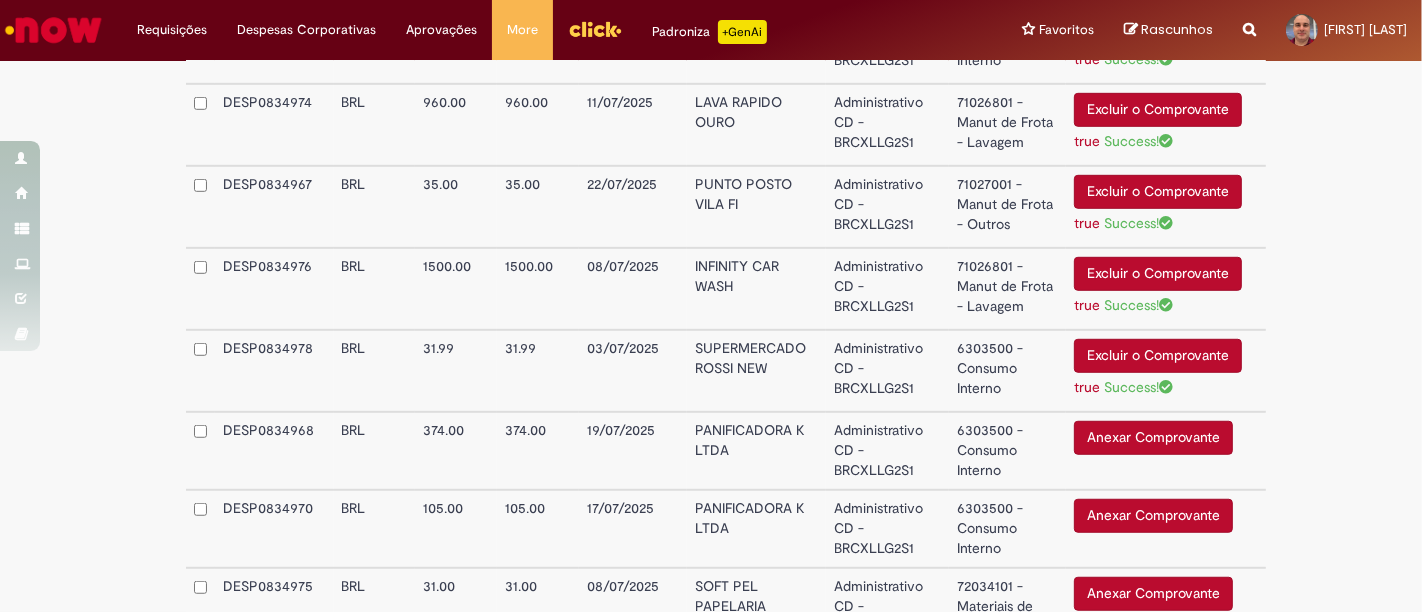 click on "Anexar Comprovante" at bounding box center (1153, 516) 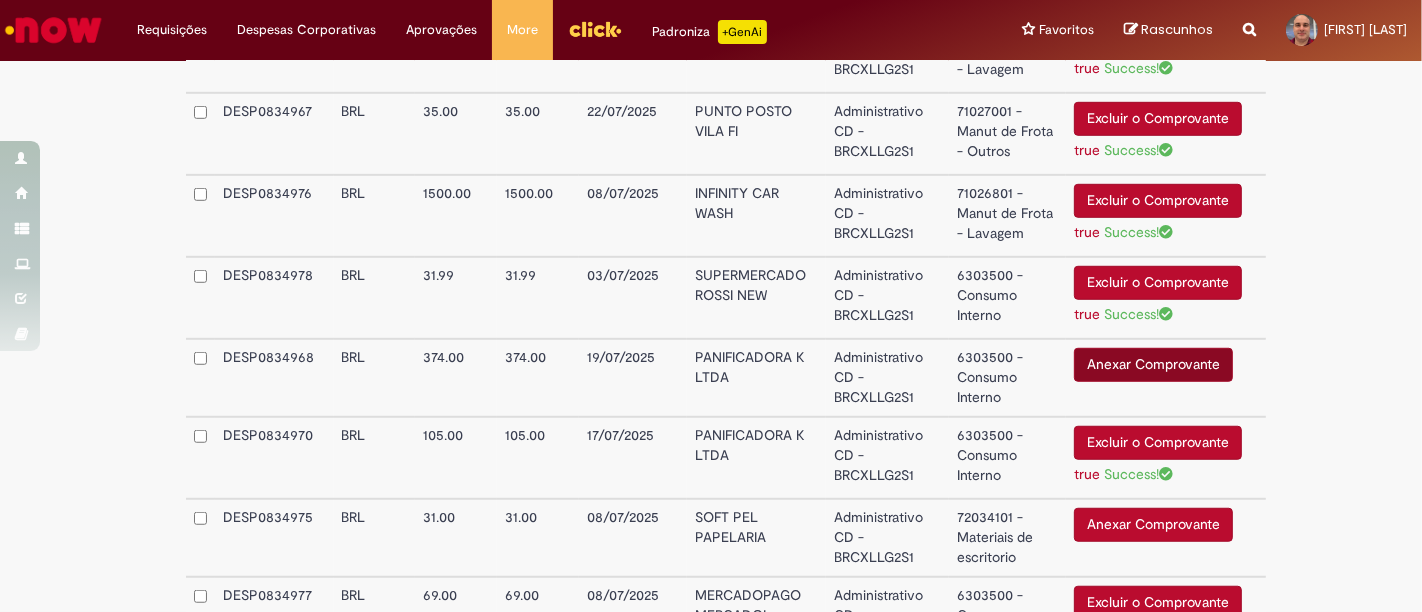 scroll, scrollTop: 1291, scrollLeft: 0, axis: vertical 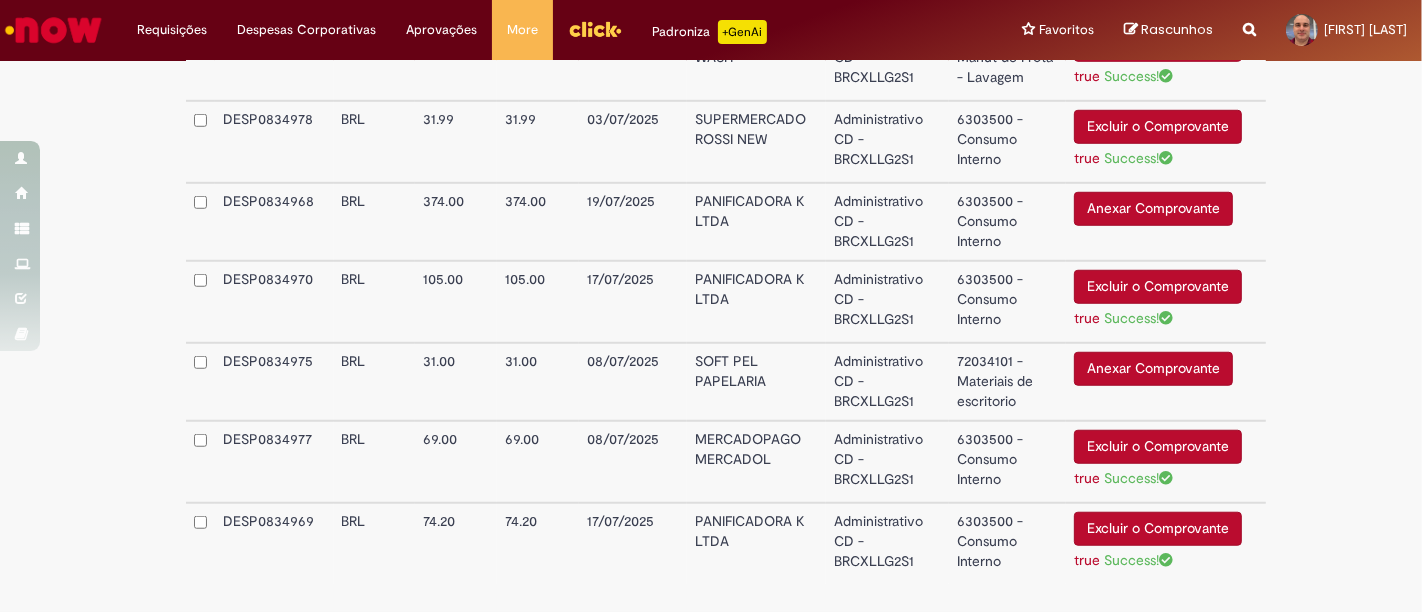 click on "Anexar Comprovante" at bounding box center [1153, 369] 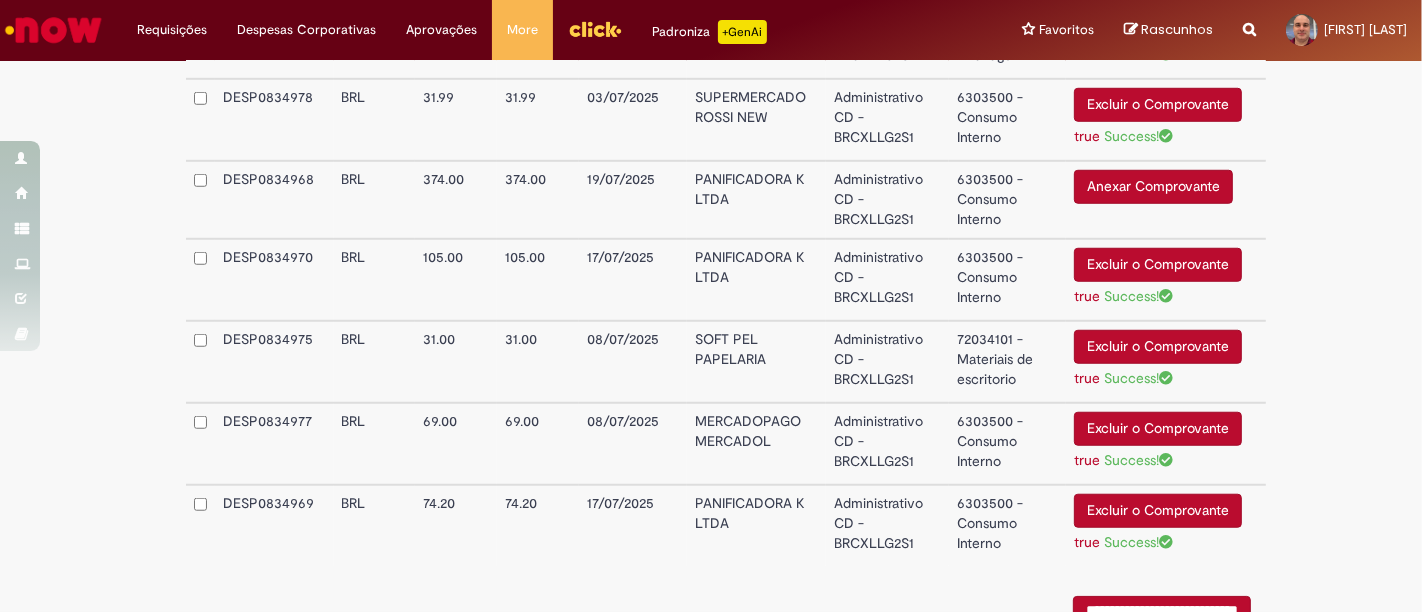 scroll, scrollTop: 1183, scrollLeft: 0, axis: vertical 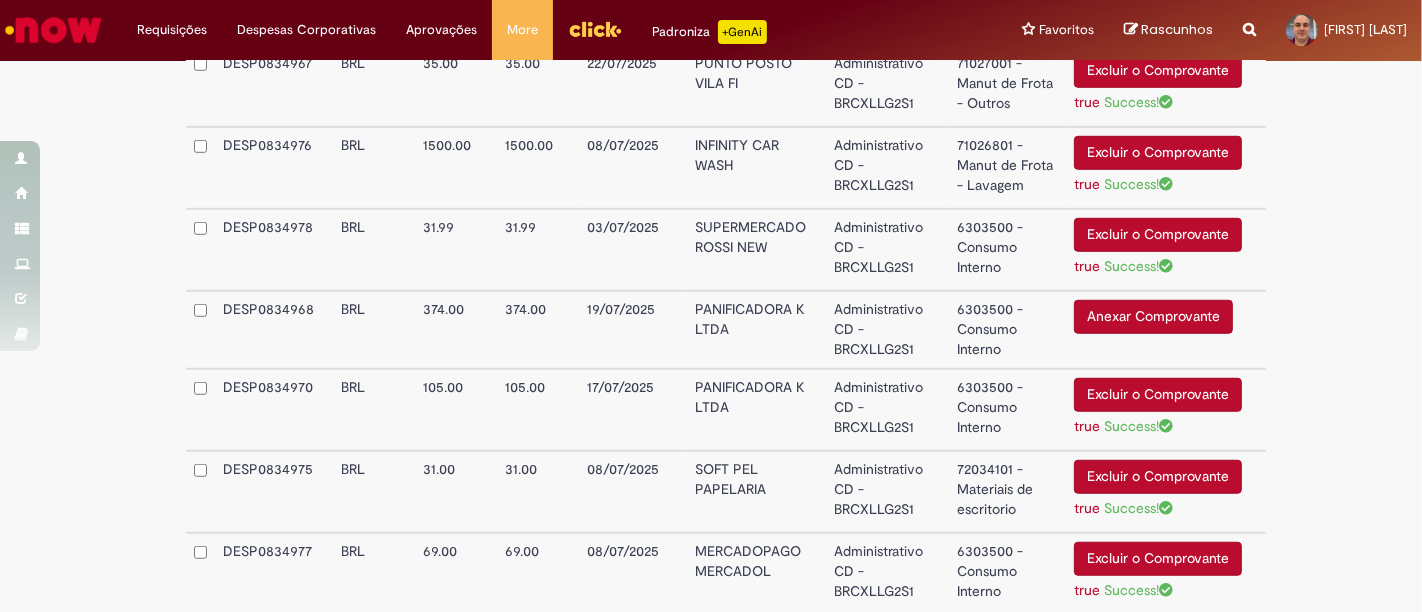 click on "Anexar Comprovante" at bounding box center (1153, 317) 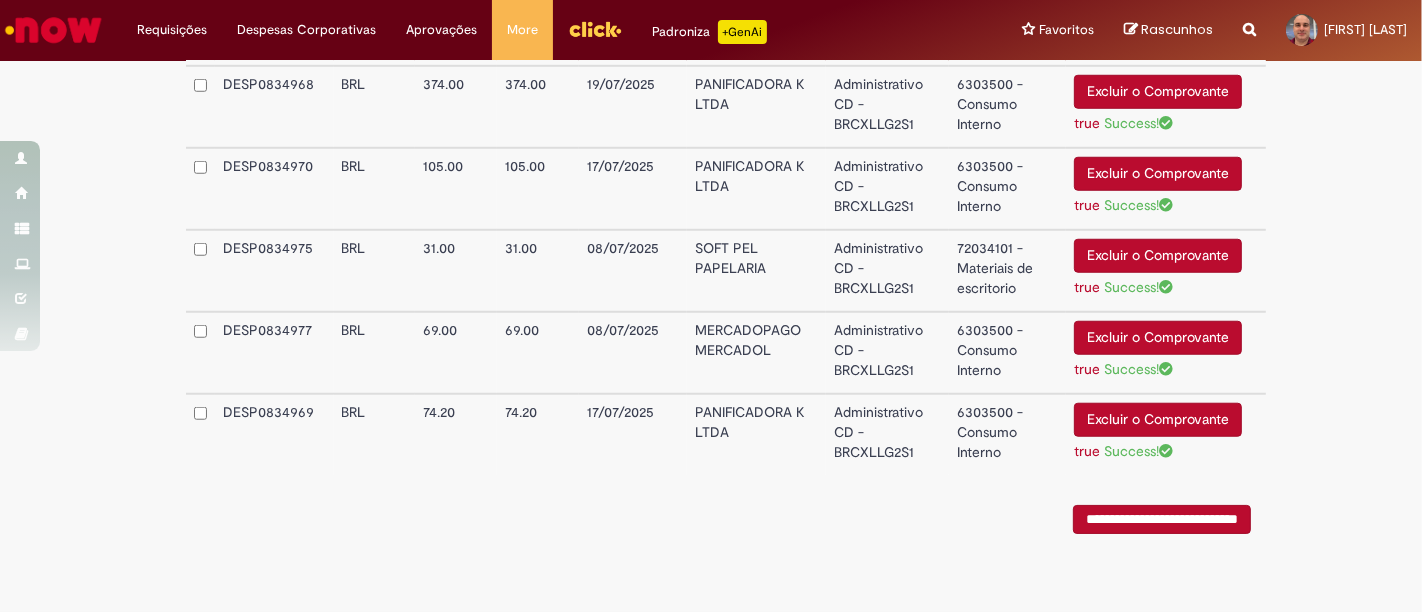 scroll, scrollTop: 1408, scrollLeft: 0, axis: vertical 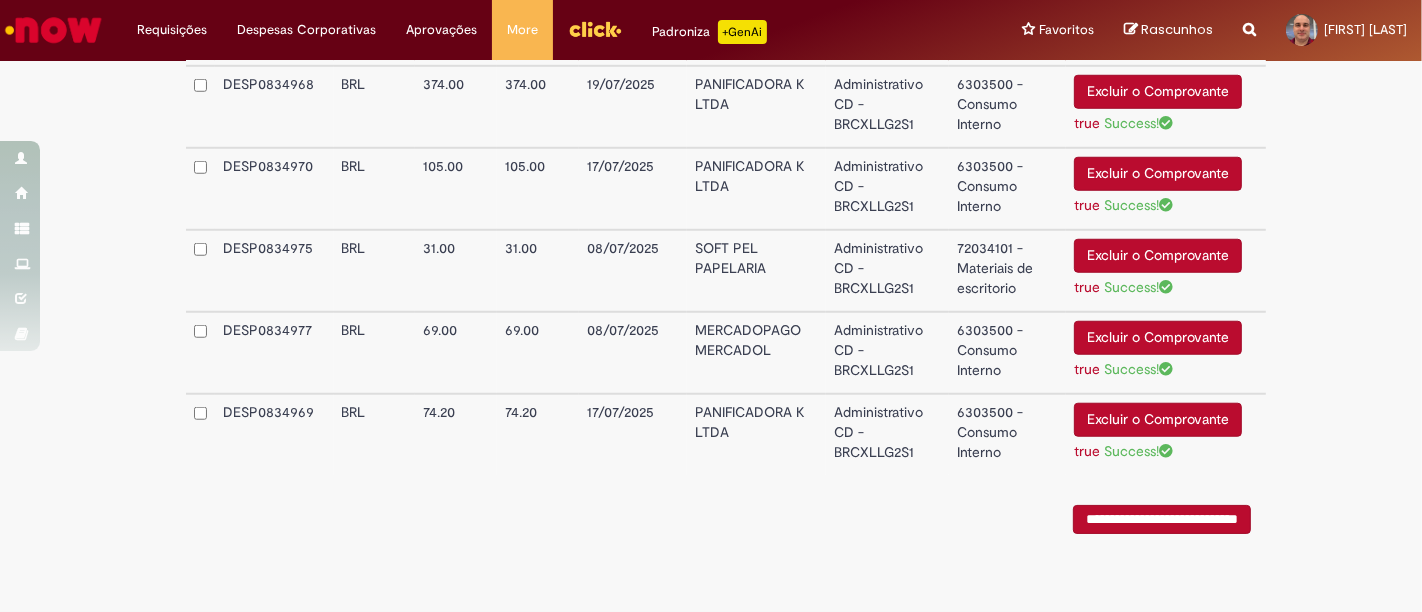 click on "**********" at bounding box center [1162, 519] 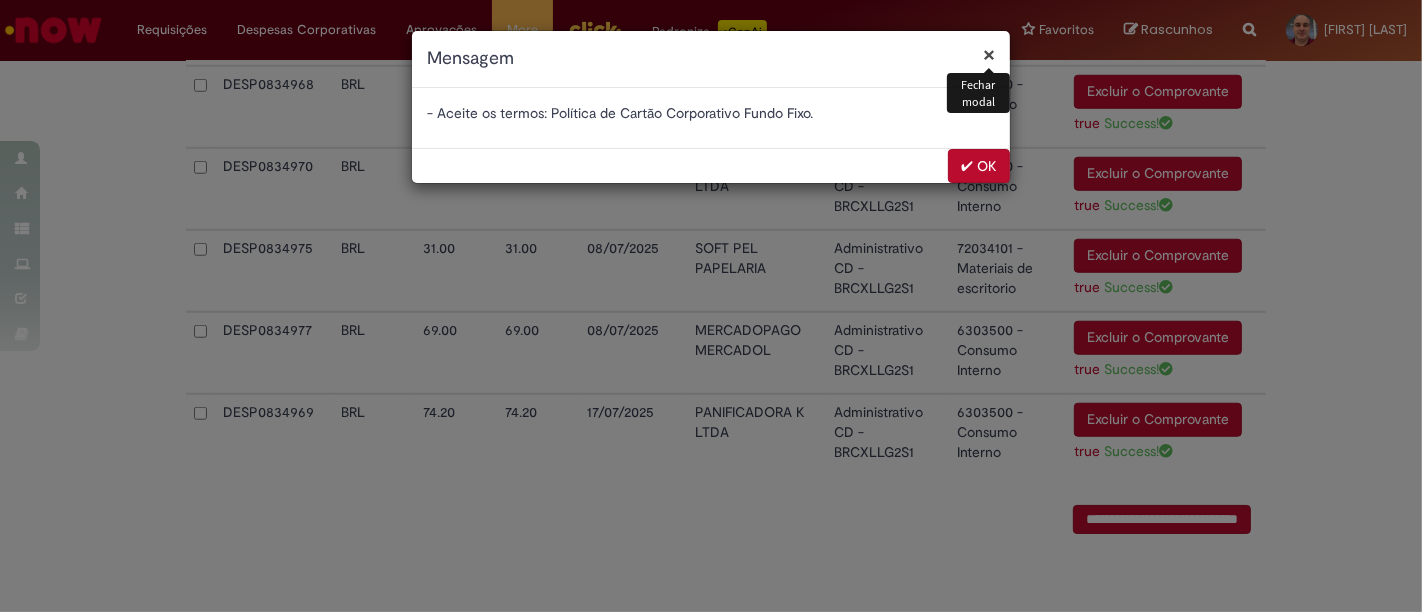 click on "✔ OK" at bounding box center [979, 166] 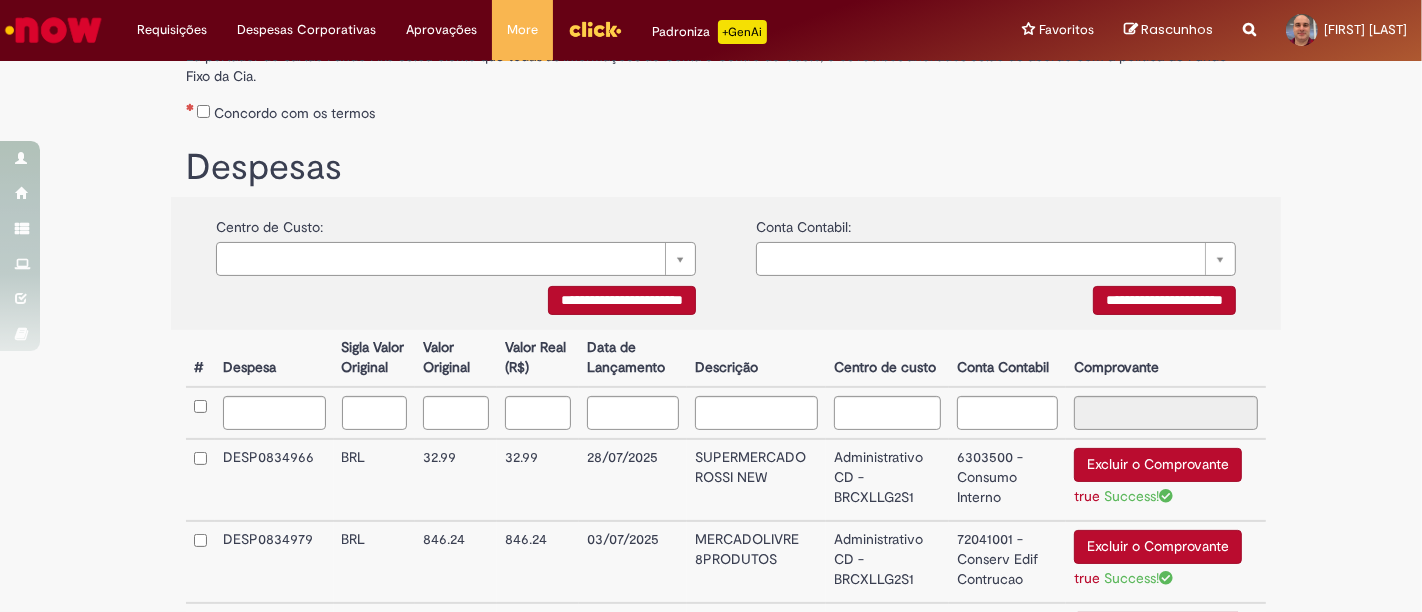 scroll, scrollTop: 0, scrollLeft: 0, axis: both 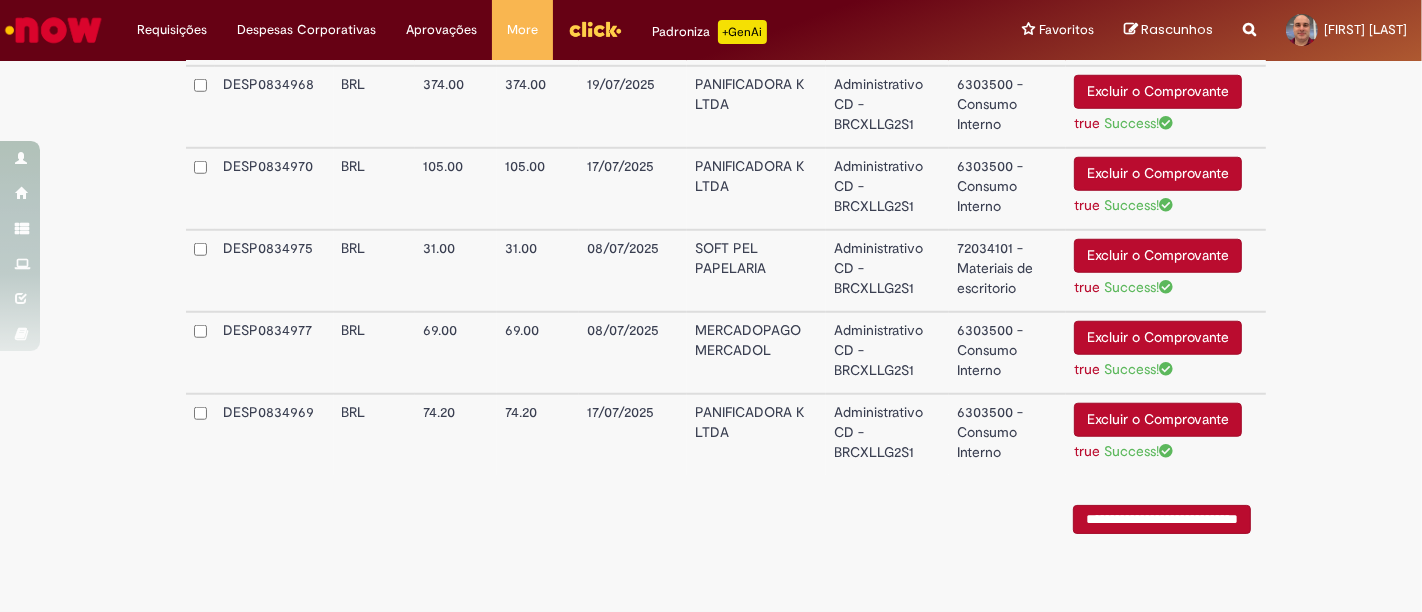 click on "**********" at bounding box center (1162, 519) 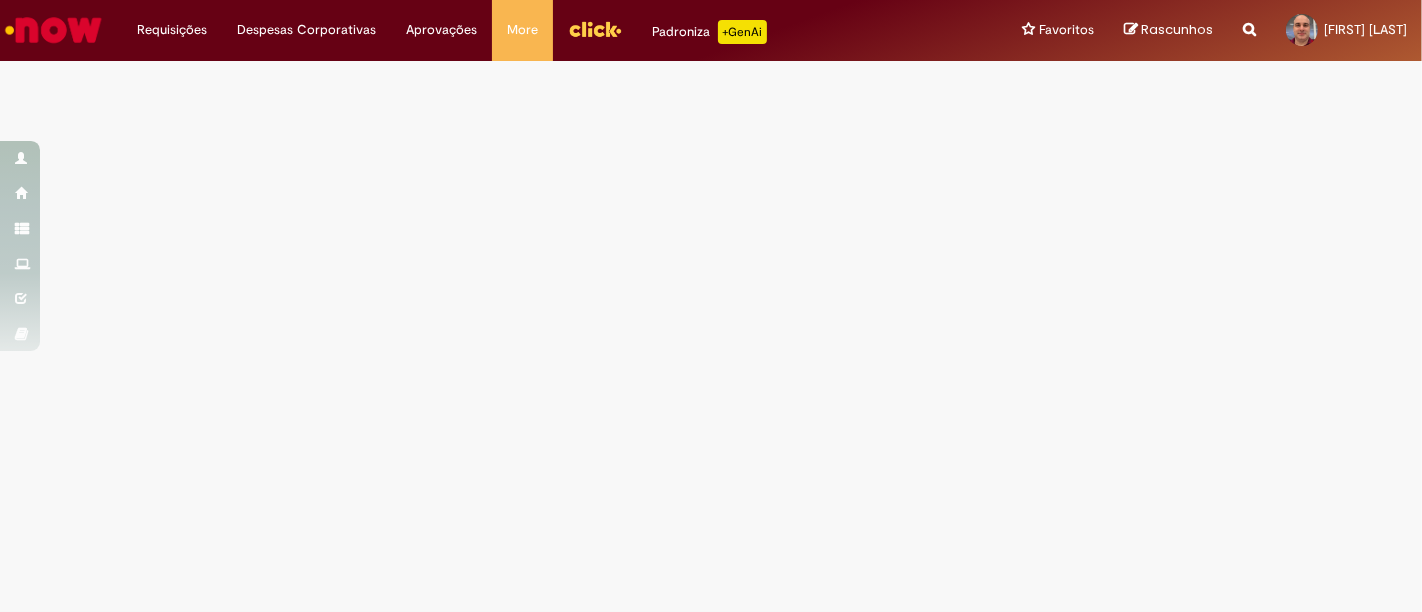 scroll, scrollTop: 0, scrollLeft: 0, axis: both 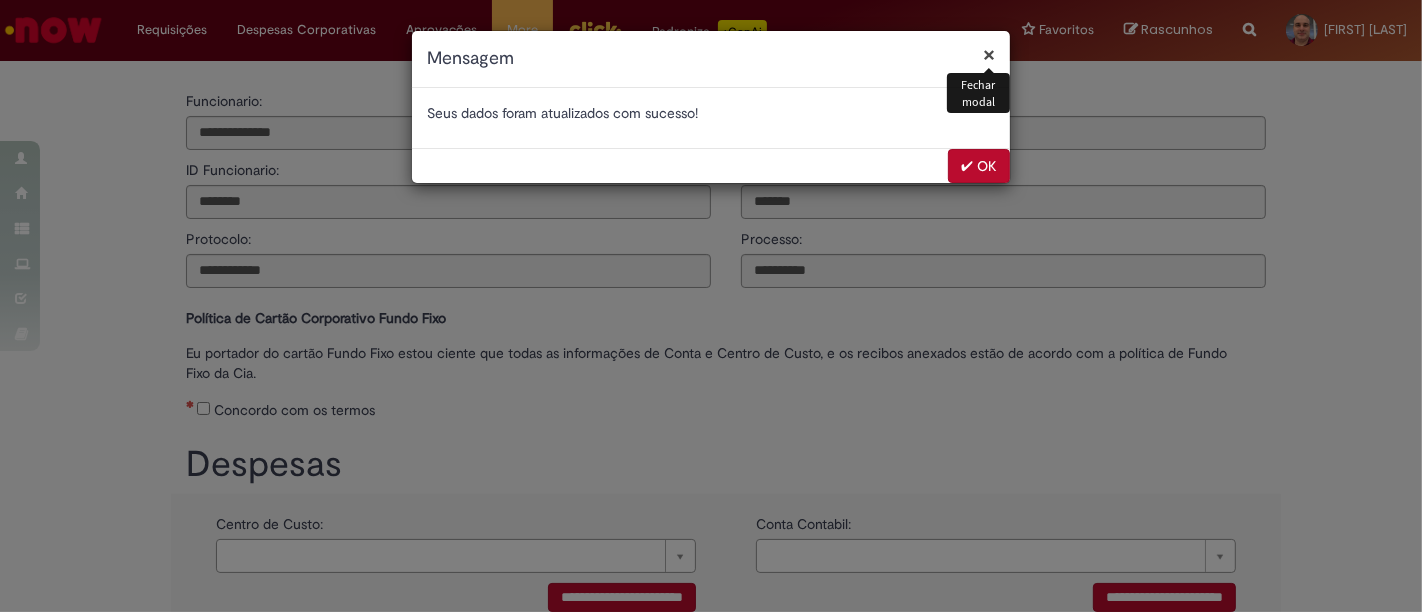 click on "✔ OK" at bounding box center (979, 166) 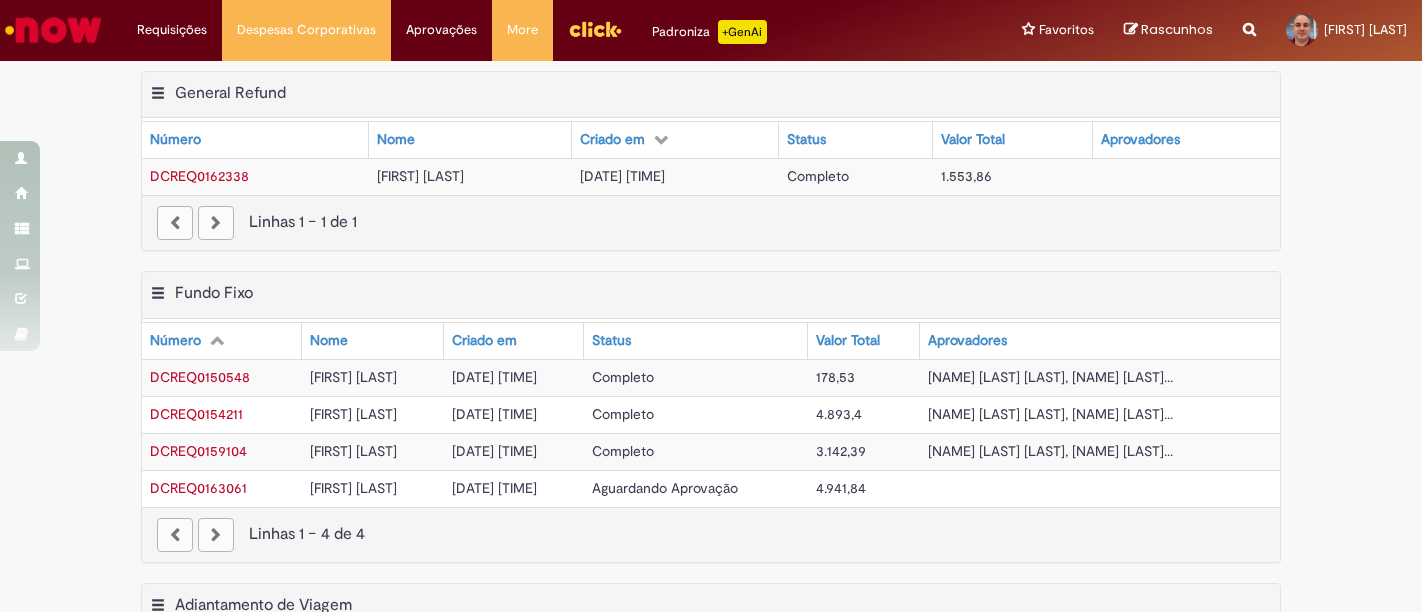 scroll, scrollTop: 0, scrollLeft: 0, axis: both 